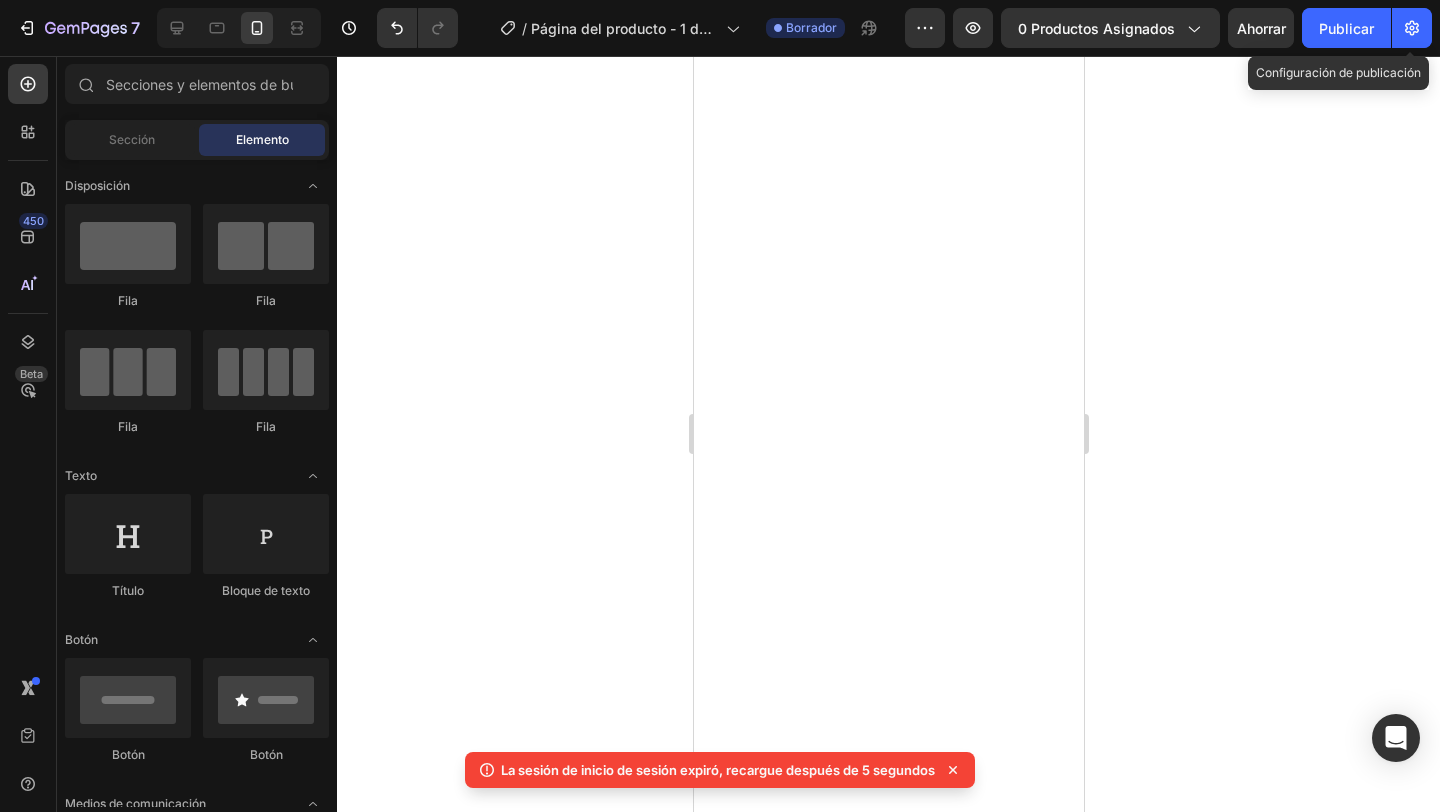 scroll, scrollTop: 0, scrollLeft: 0, axis: both 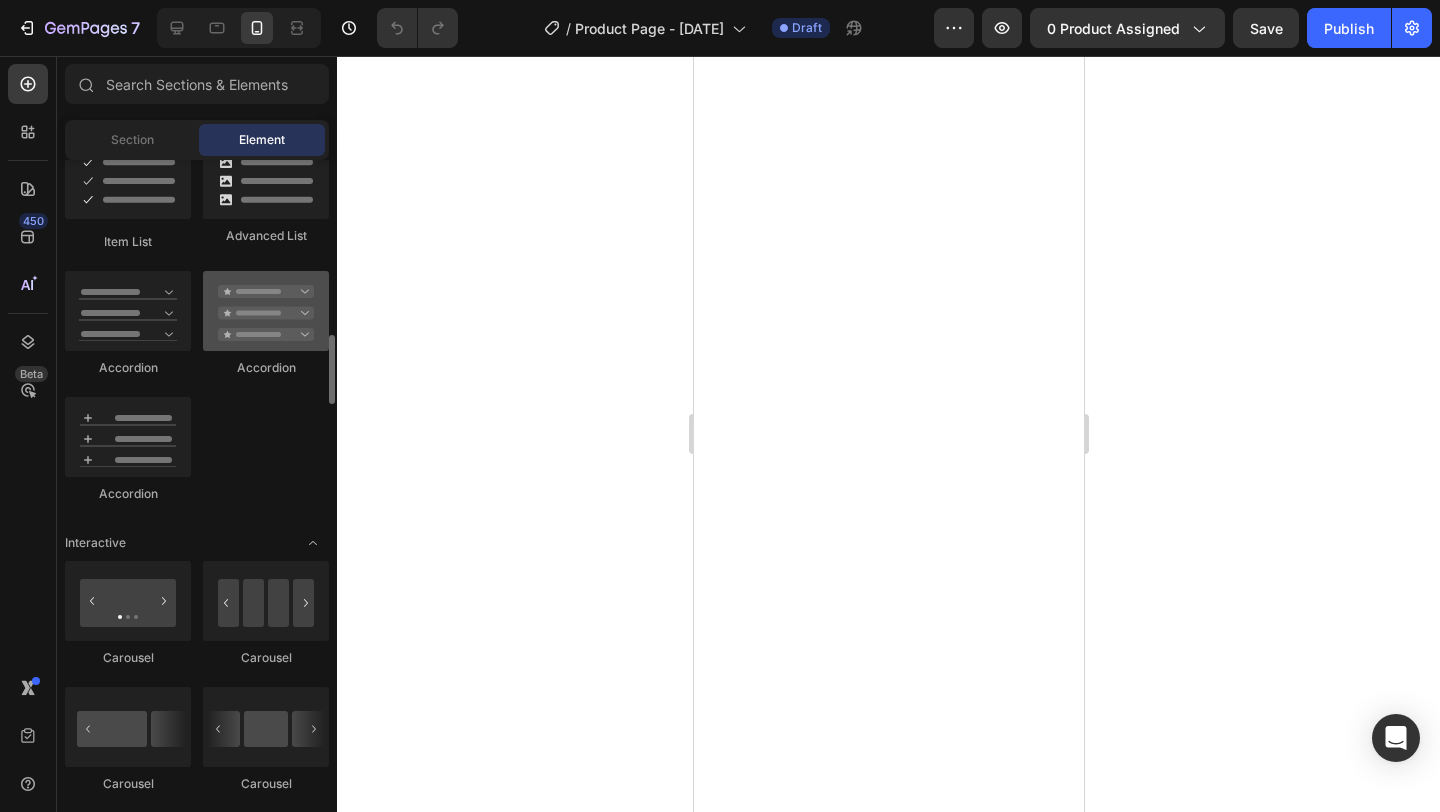 click at bounding box center [266, 311] 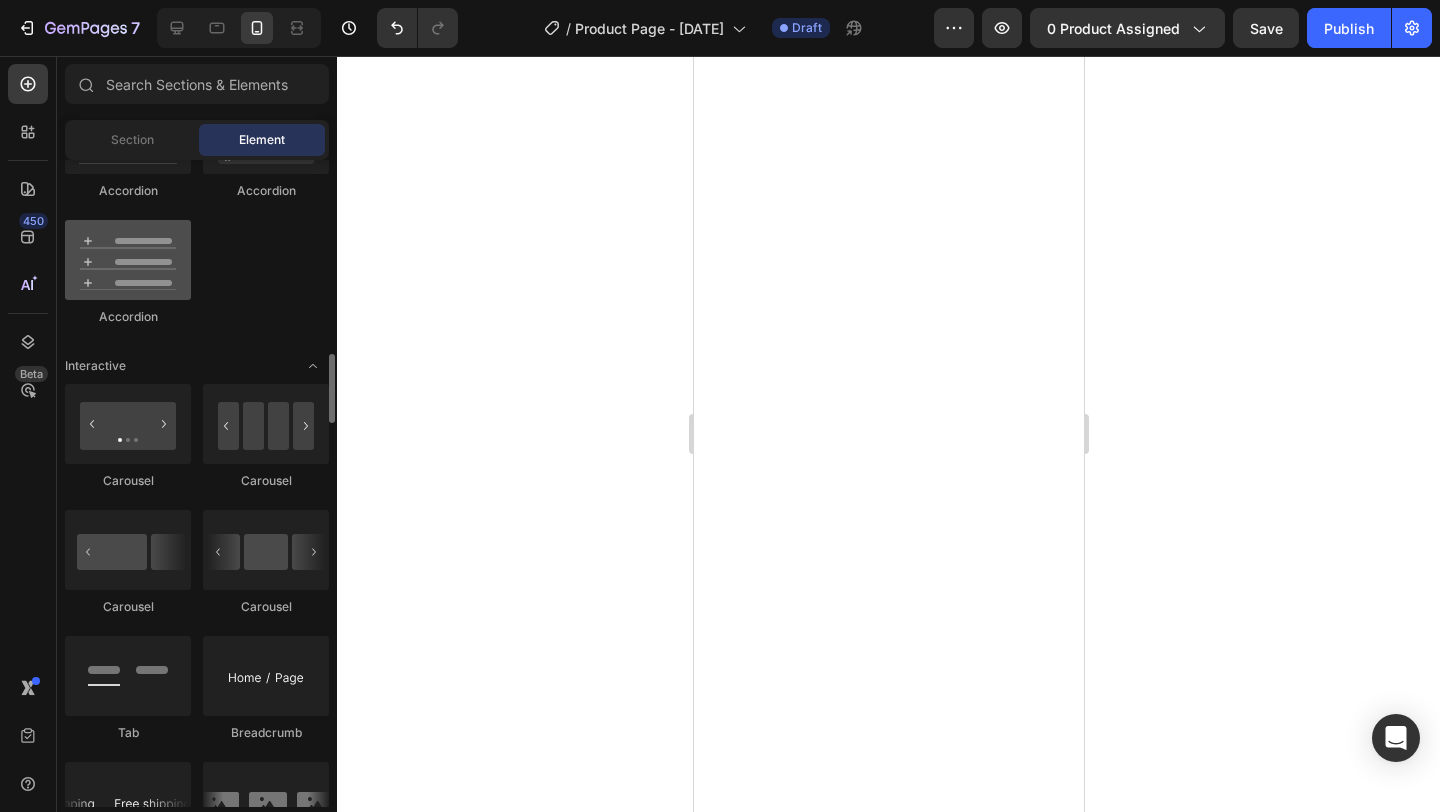 scroll, scrollTop: 1816, scrollLeft: 0, axis: vertical 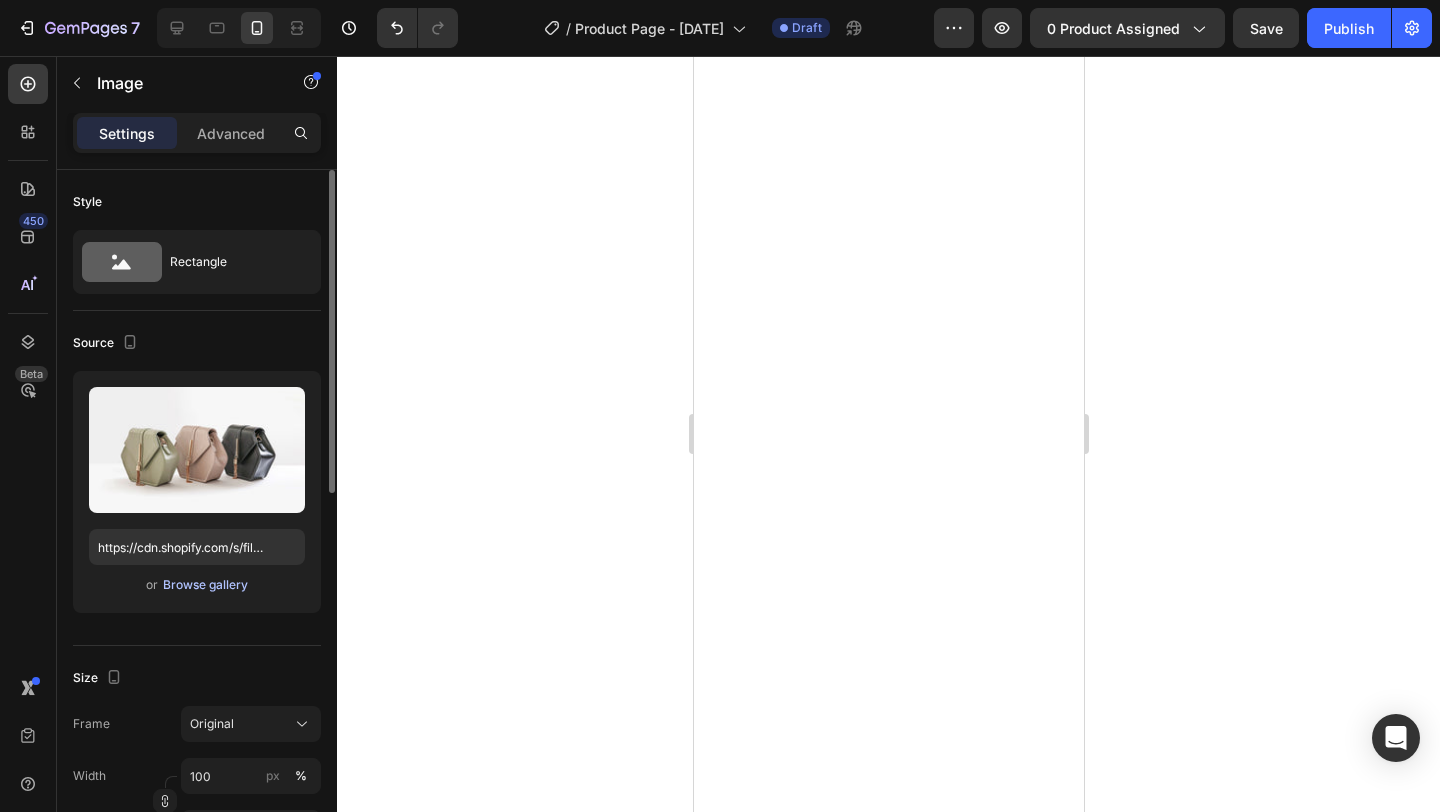 click on "Browse gallery" at bounding box center (205, 585) 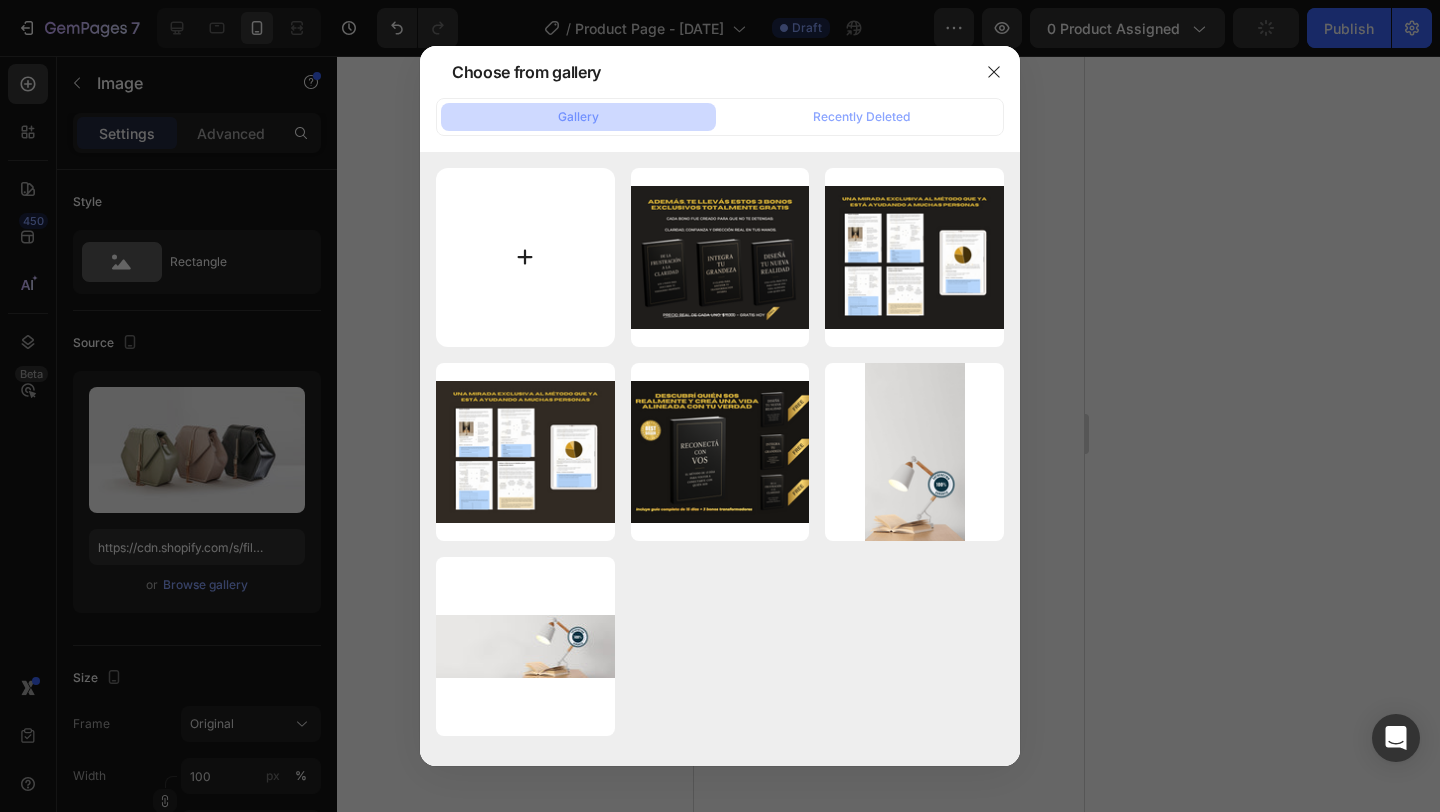 click at bounding box center (525, 257) 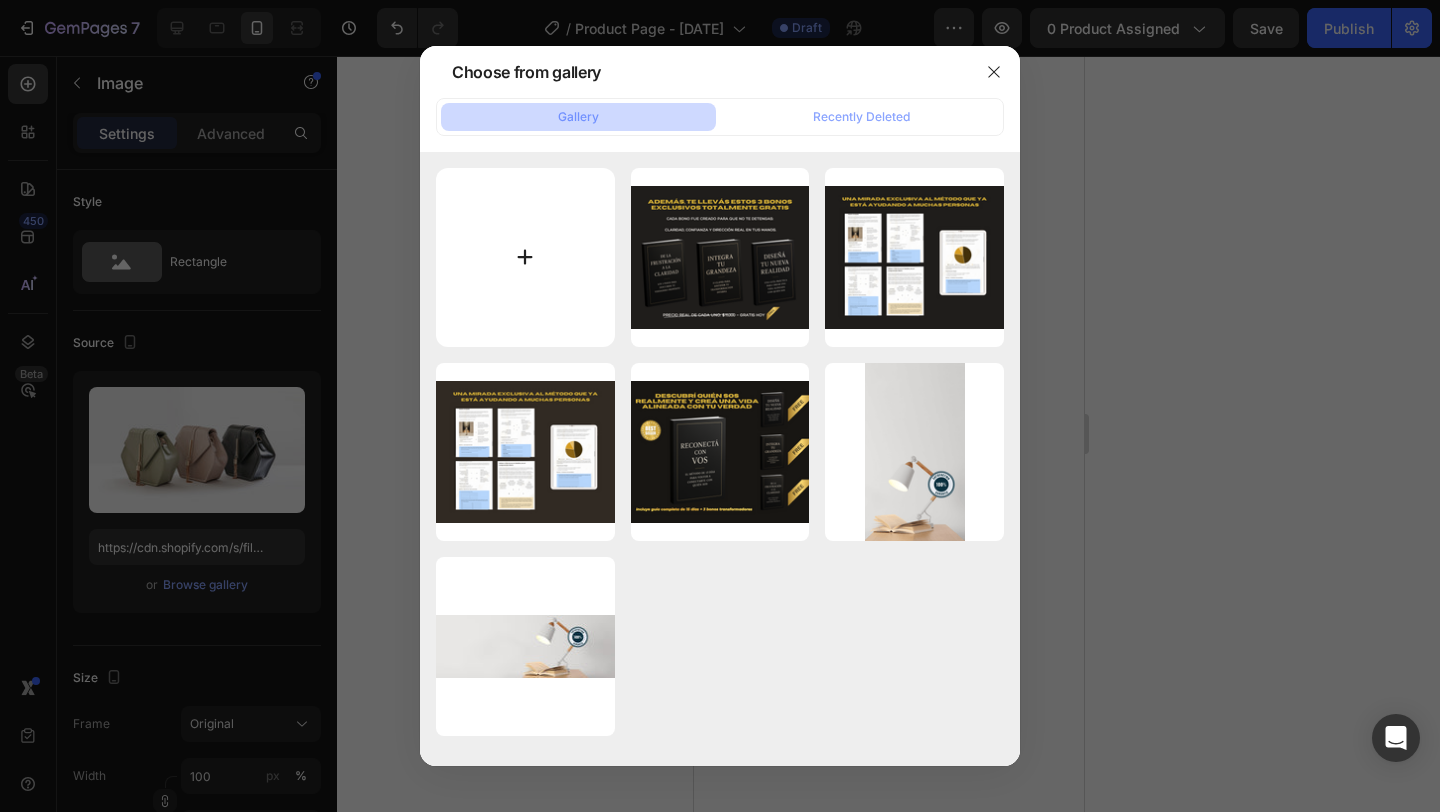 type on "C:\fakepath\Copia de MOCKUPS ETSY PAQUETE 100 (6).png" 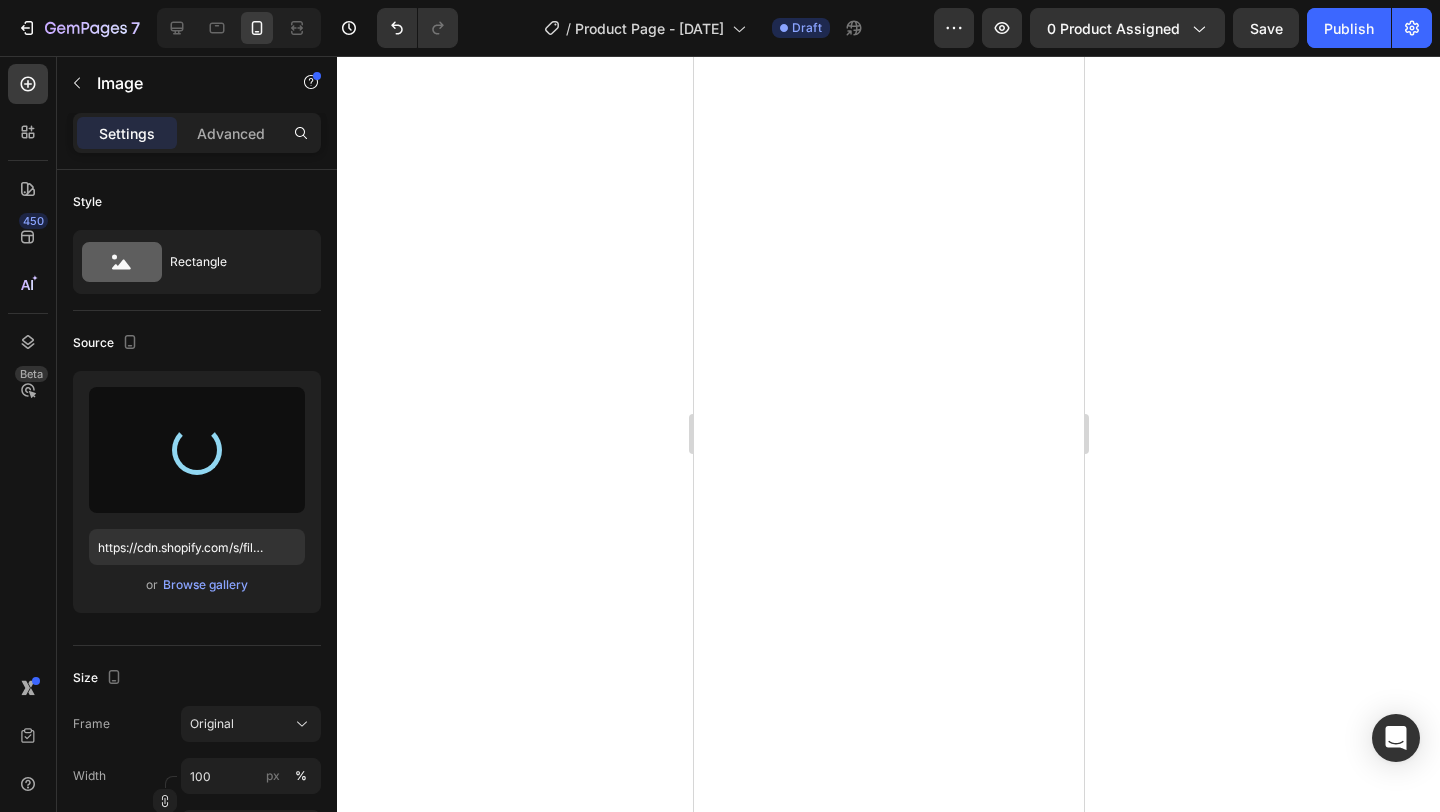 type on "https://cdn.shopify.com/s/files/1/0969/5939/8069/files/gempages_578048300964381458-e76e1535-7220-4014-81a1-e15312602e1e.png" 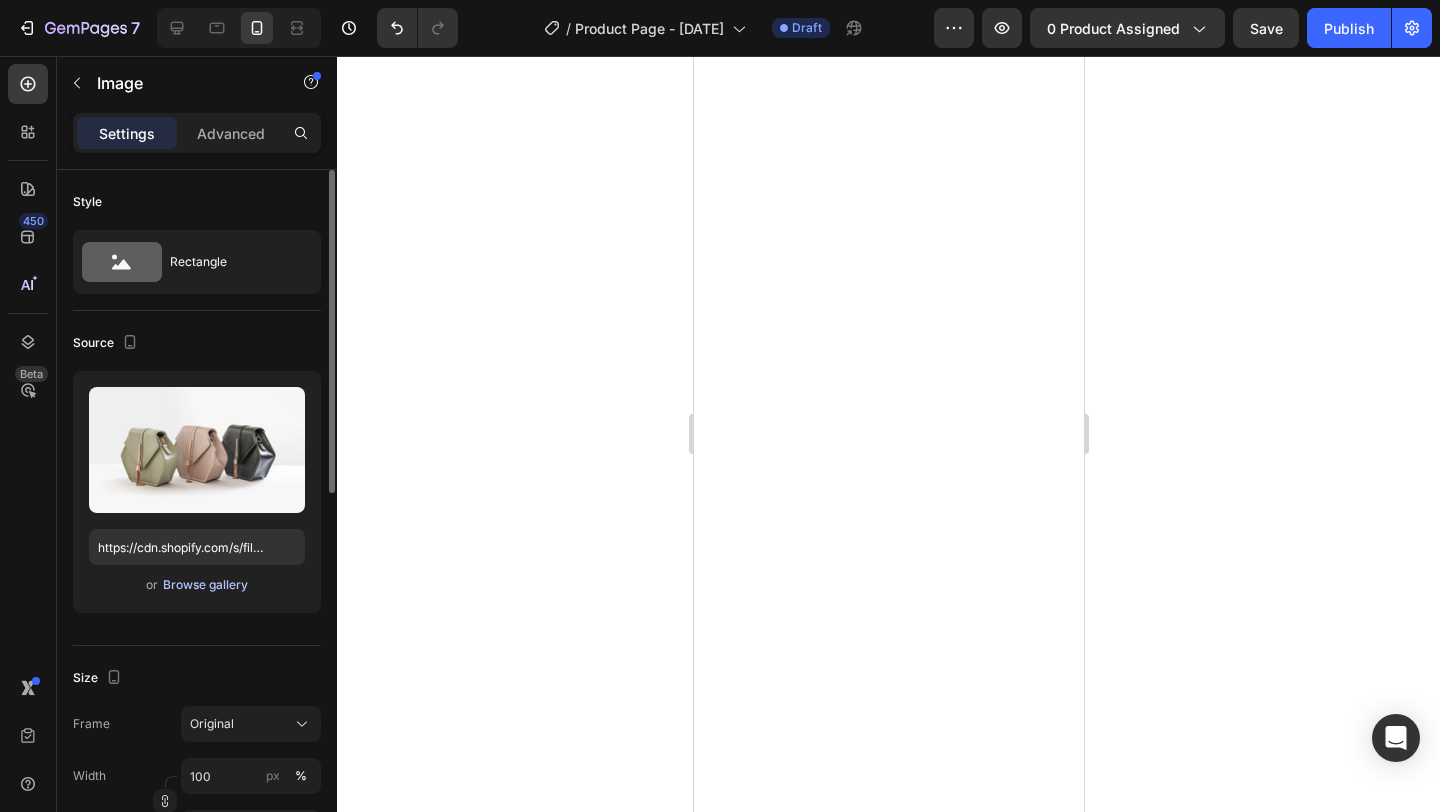 click on "Browse gallery" at bounding box center (205, 585) 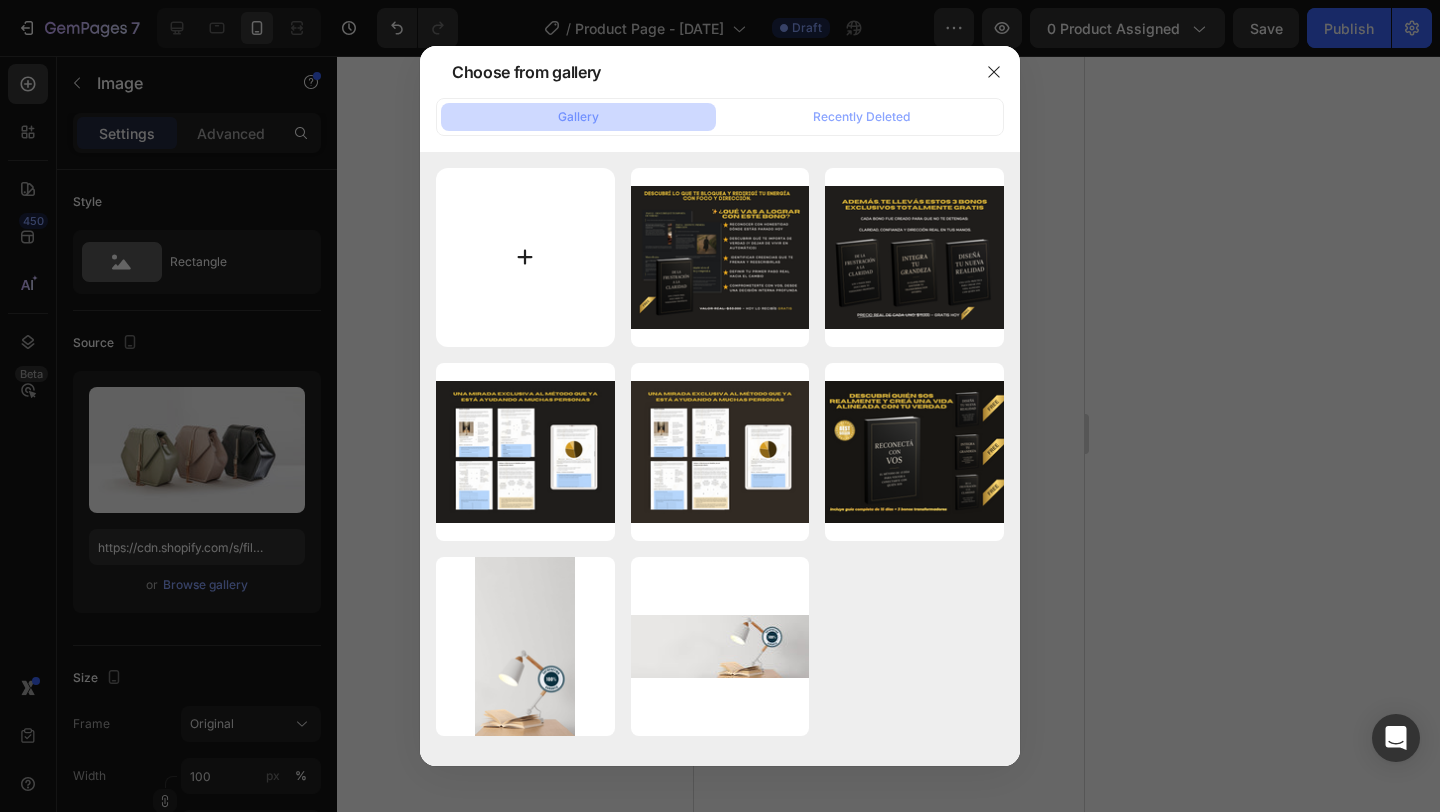 click at bounding box center [525, 257] 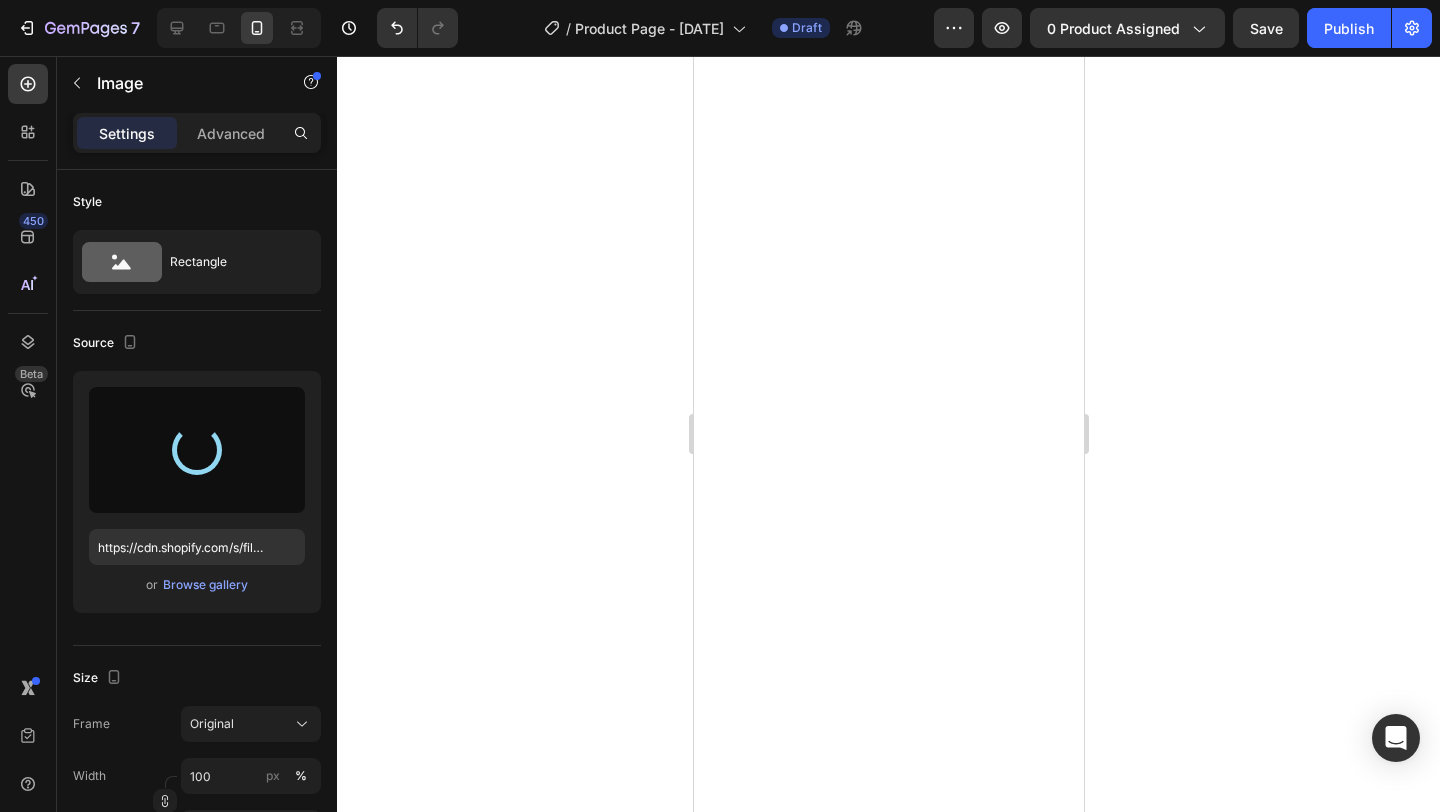 type on "https://cdn.shopify.com/s/files/1/0969/5939/8069/files/gempages_578048300964381458-8112189d-bbb7-413b-9c1f-ea75f20daa66.png" 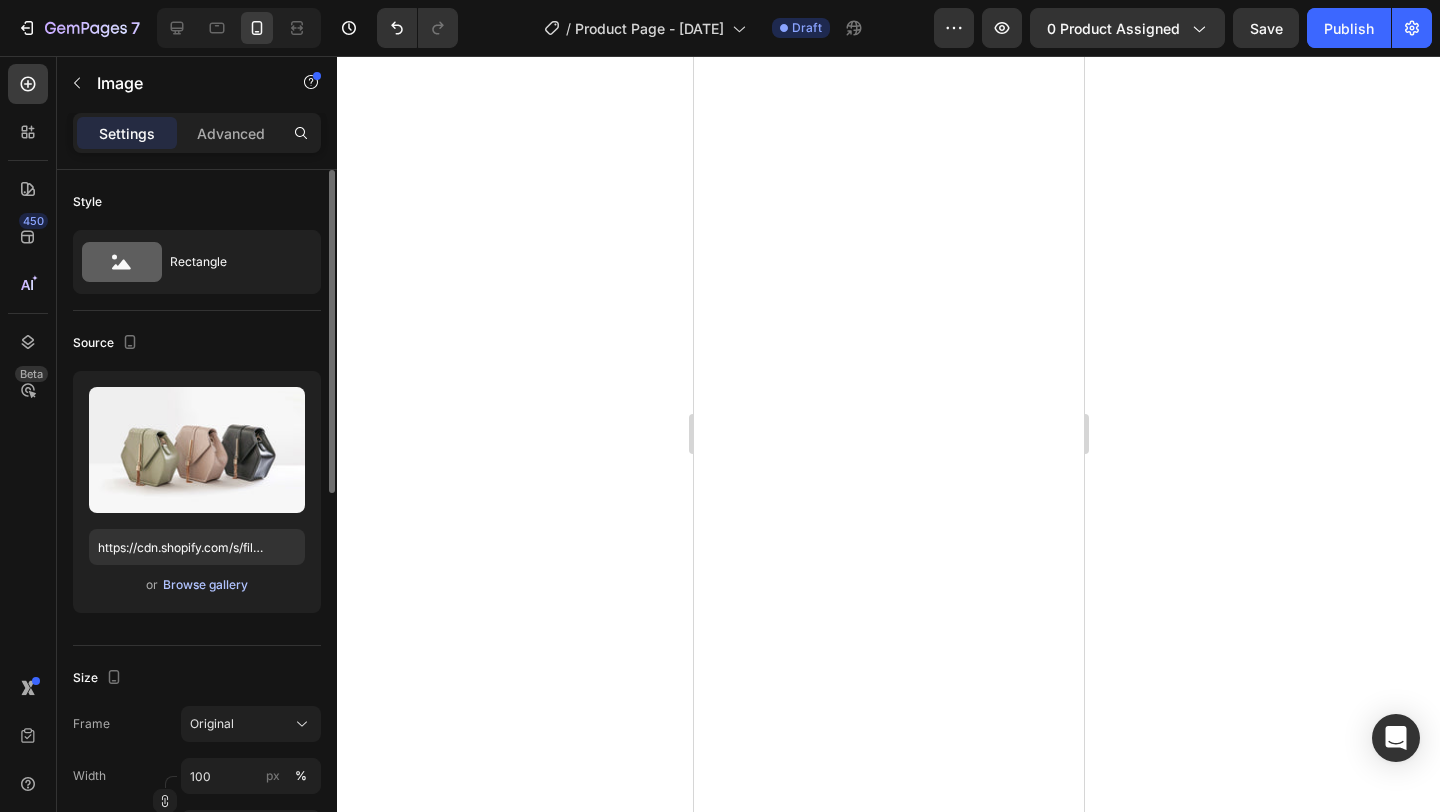 click on "Browse gallery" at bounding box center [205, 585] 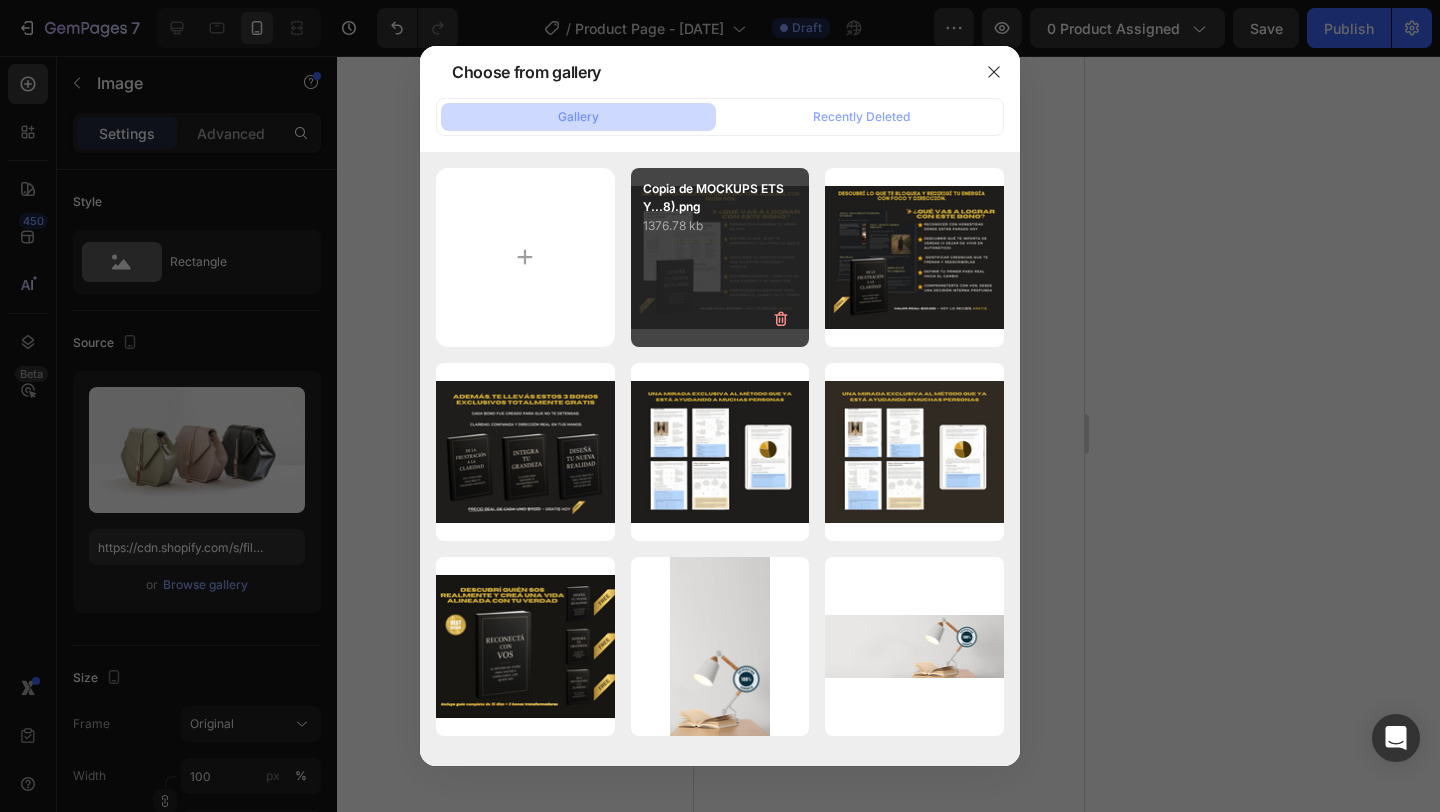 click on "Copia de MOCKUPS ETSY...8).png 1376.78 kb" at bounding box center (720, 257) 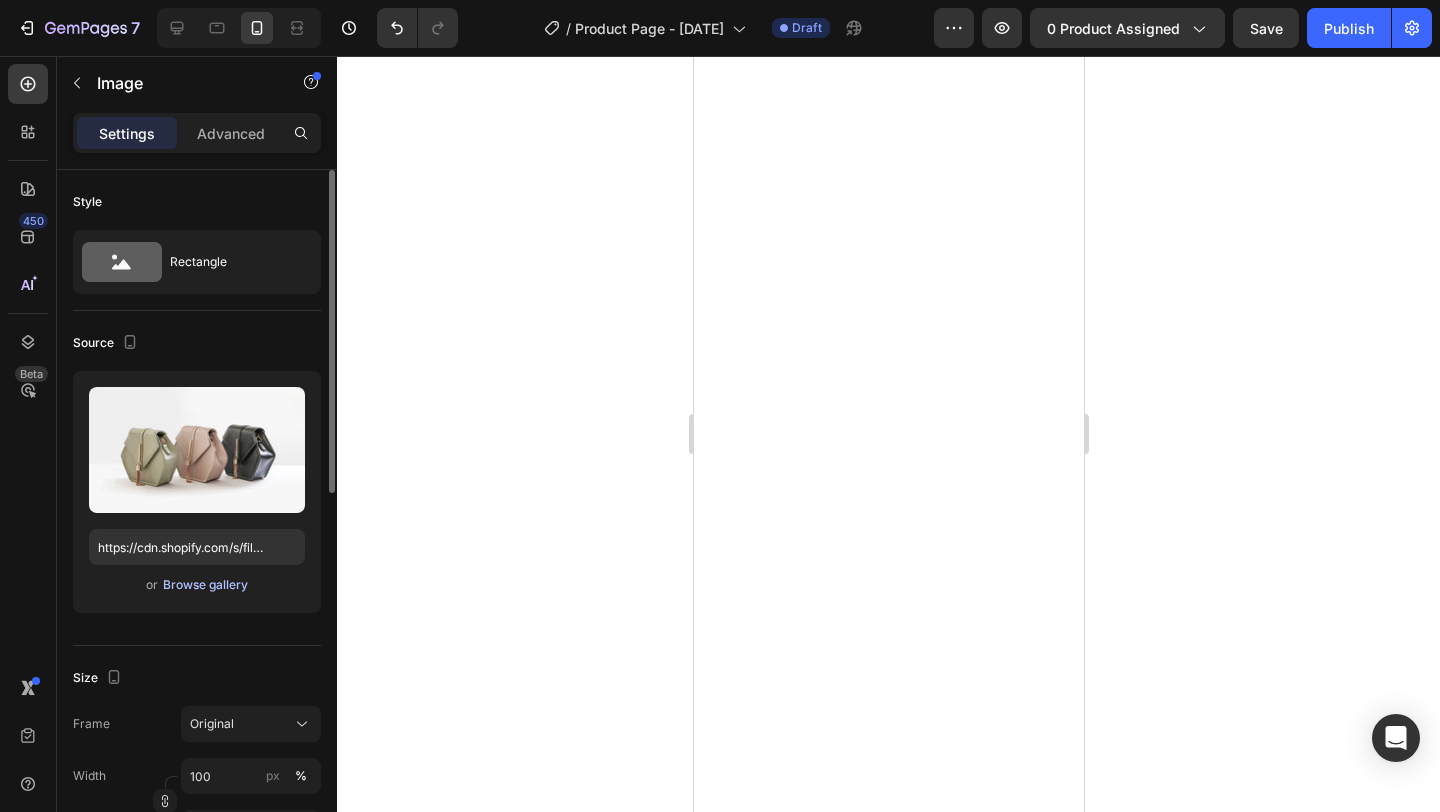click on "Browse gallery" at bounding box center [205, 585] 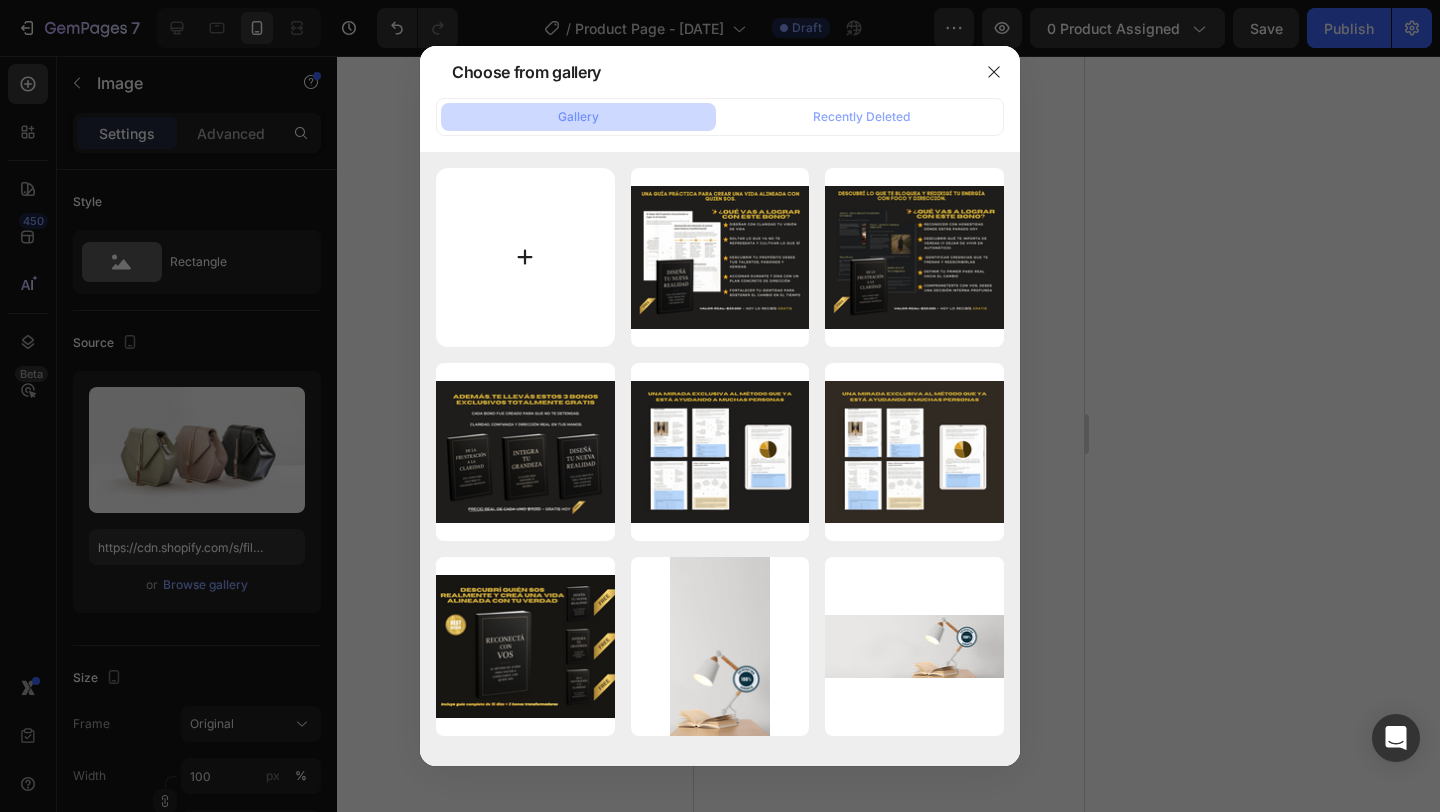 click at bounding box center (525, 257) 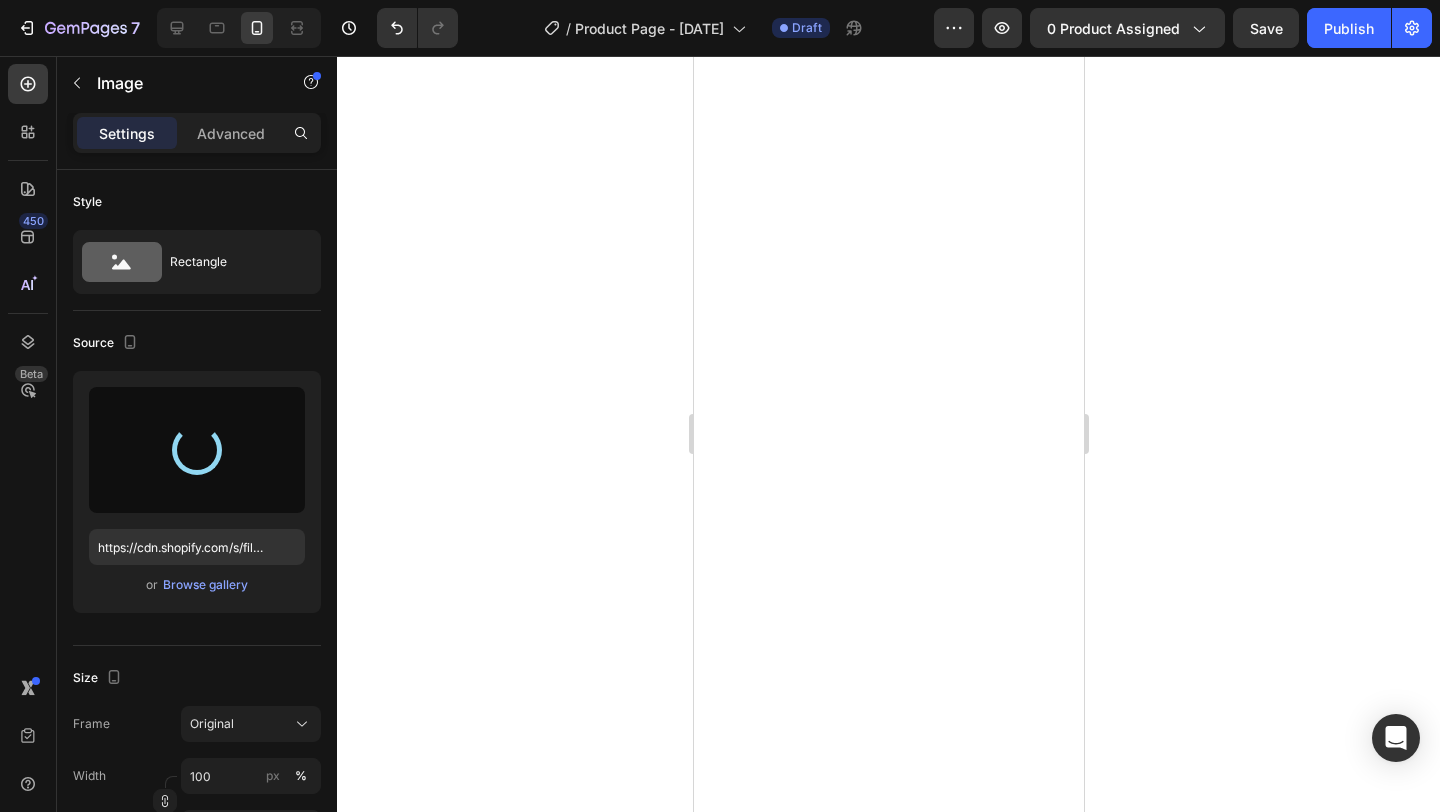 type on "https://cdn.shopify.com/s/files/1/0969/5939/8069/files/gempages_578048300964381458-4701b22e-0139-4f0b-acae-58c942328fe1.png" 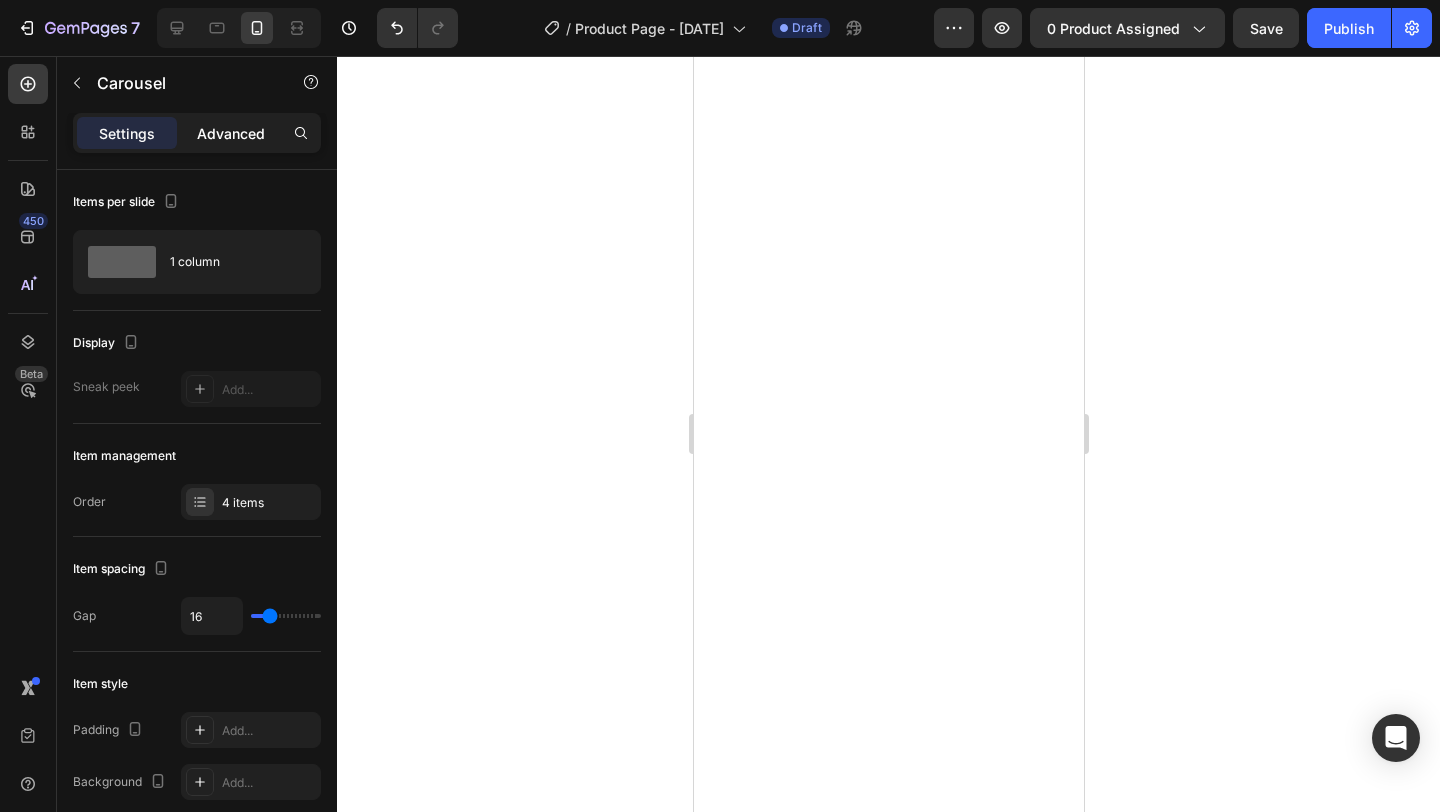 click on "Advanced" at bounding box center [231, 133] 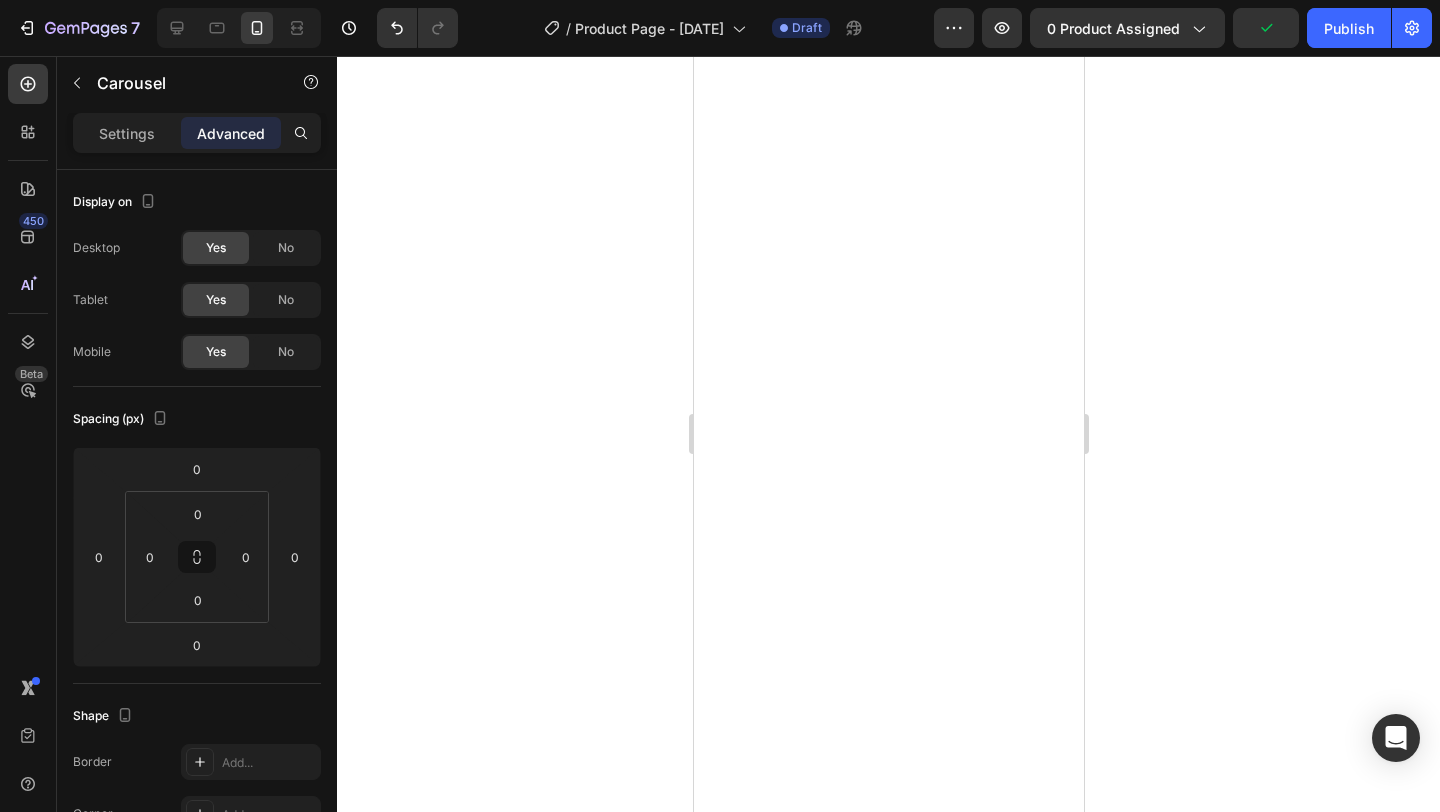 click 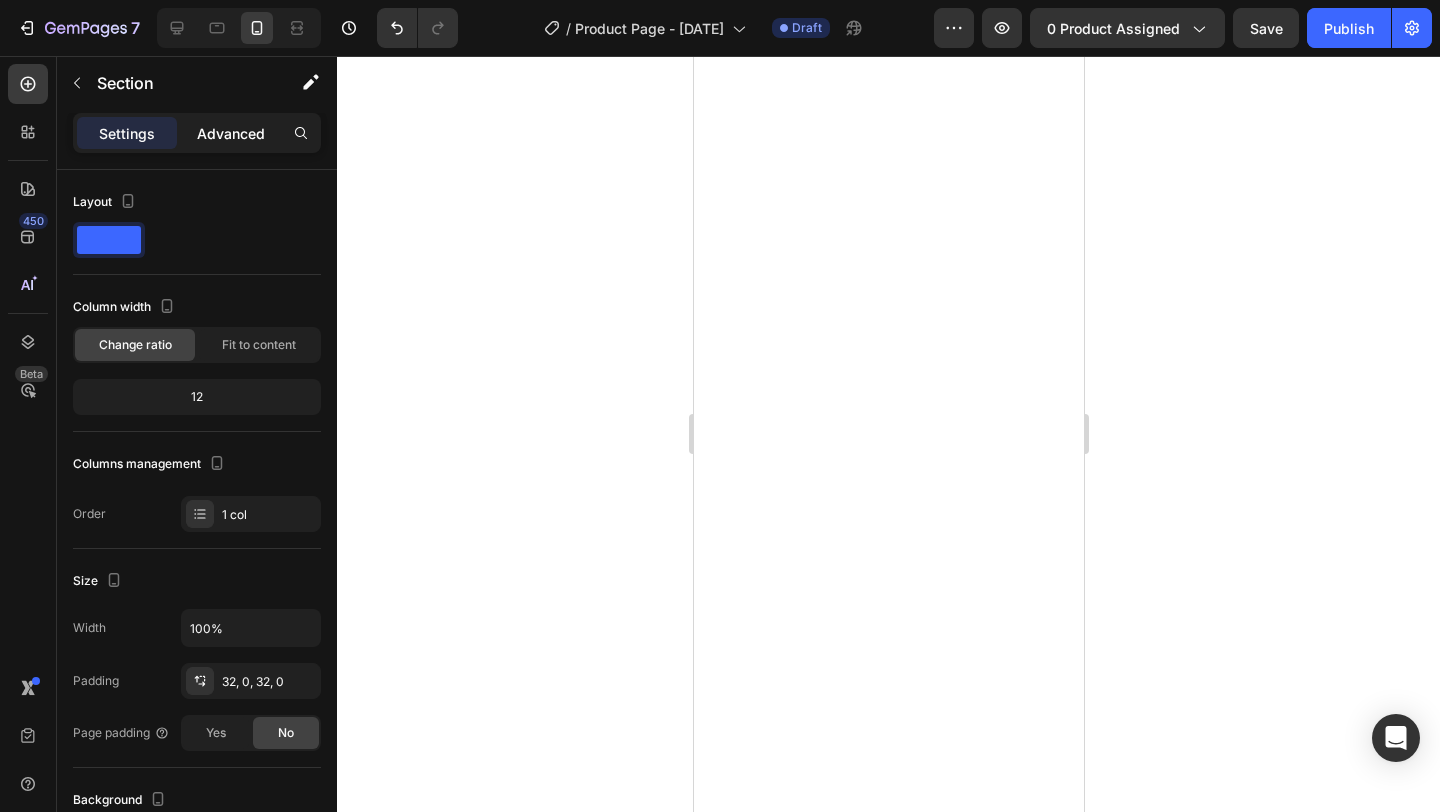 click on "Advanced" at bounding box center [231, 133] 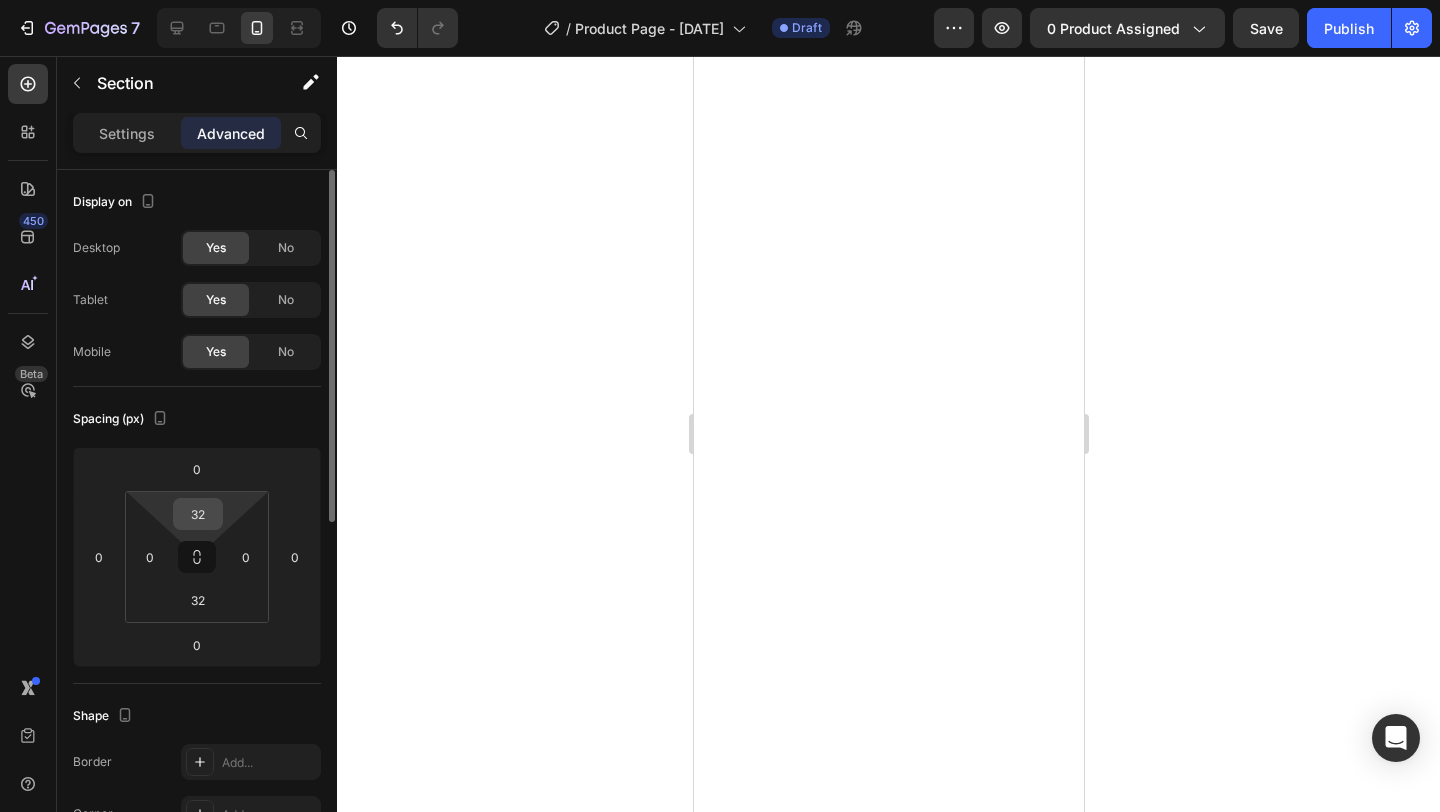 click on "32" at bounding box center (198, 514) 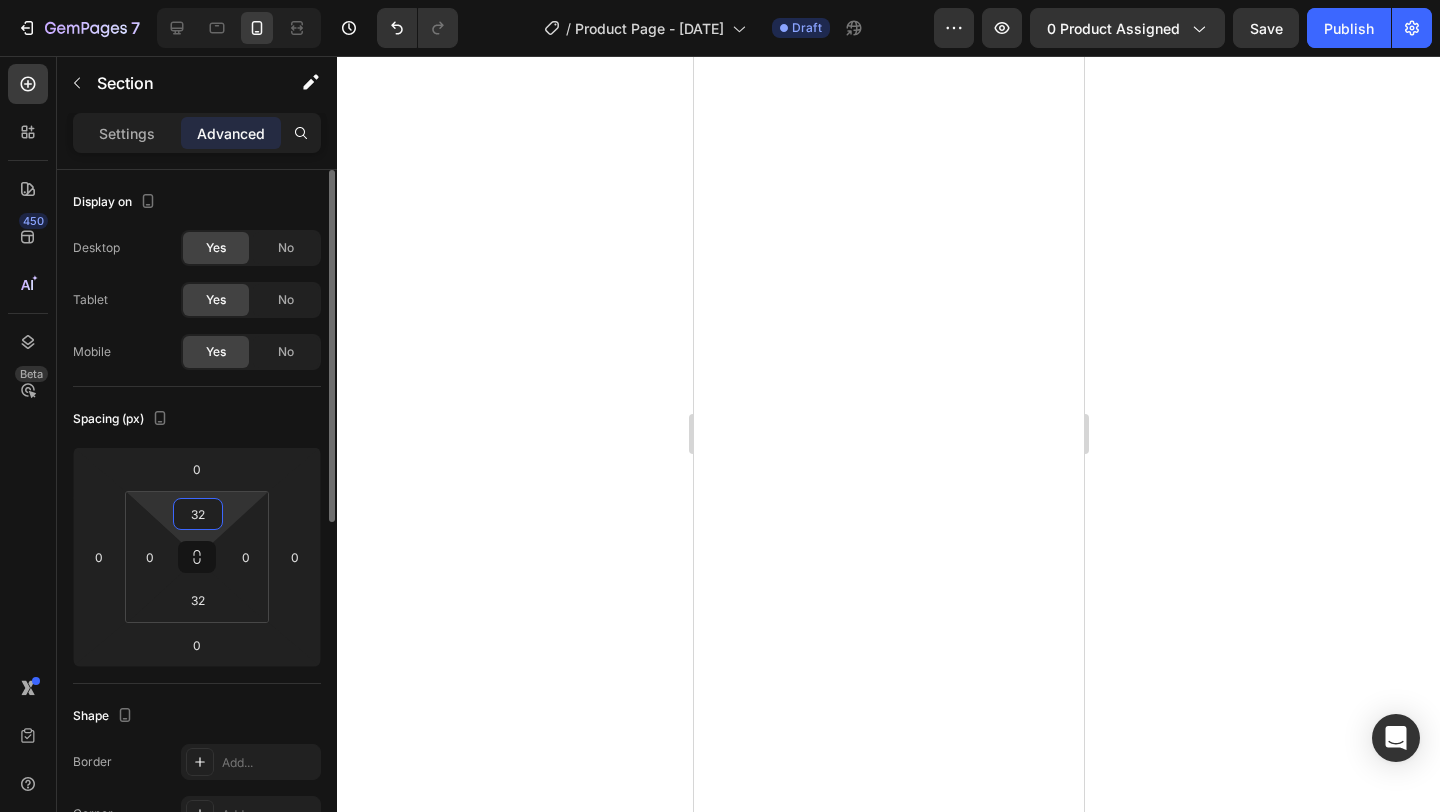 click on "32" at bounding box center [198, 514] 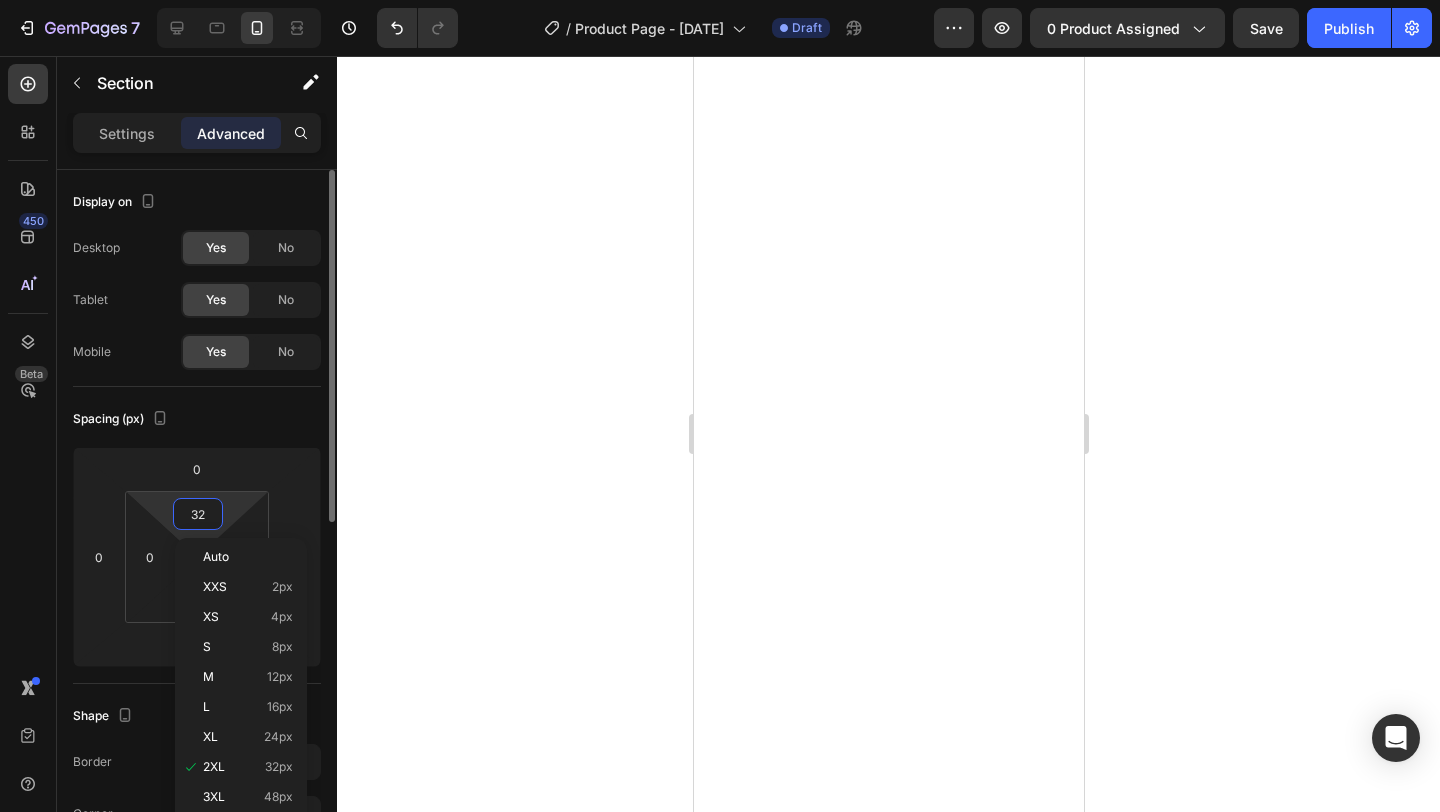 type on "0" 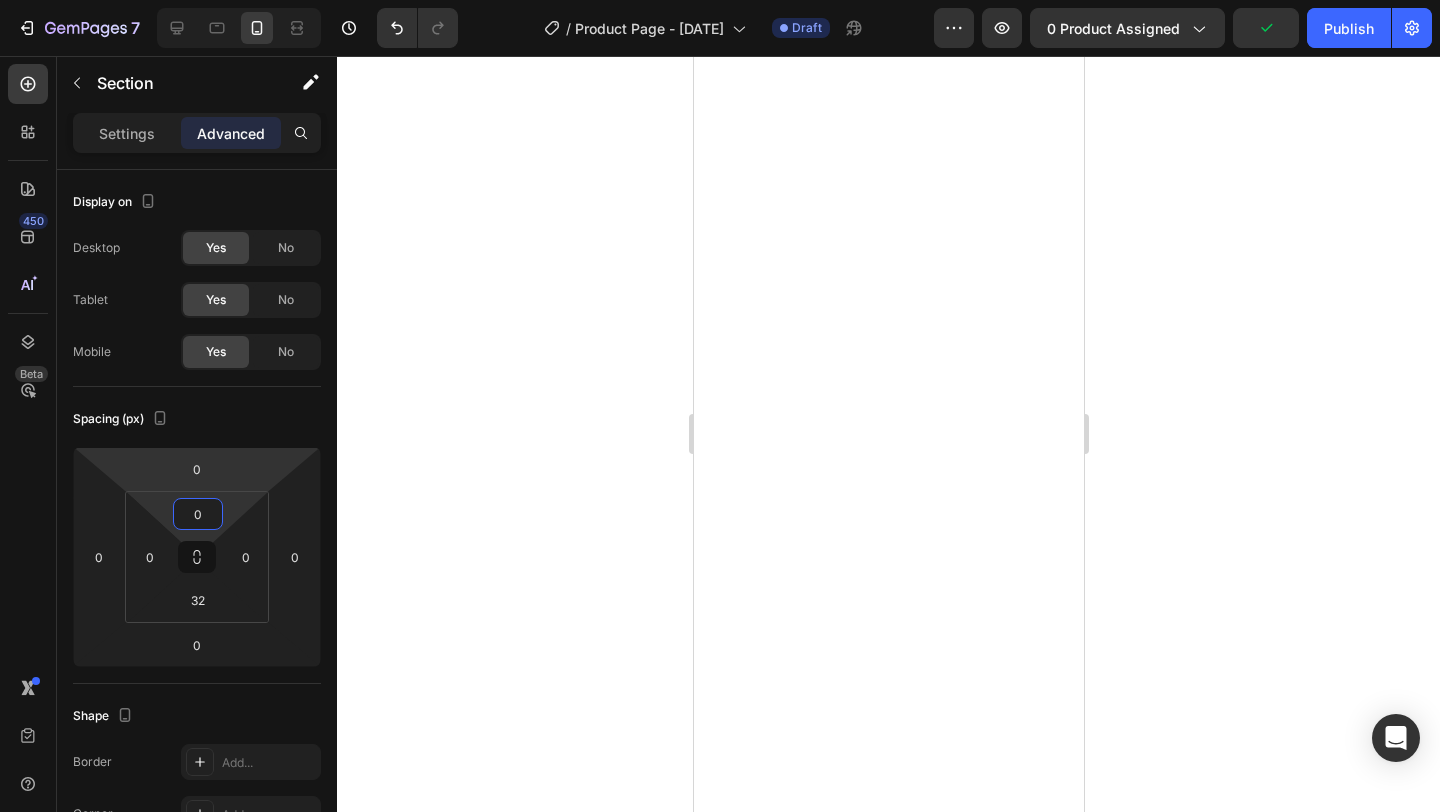click 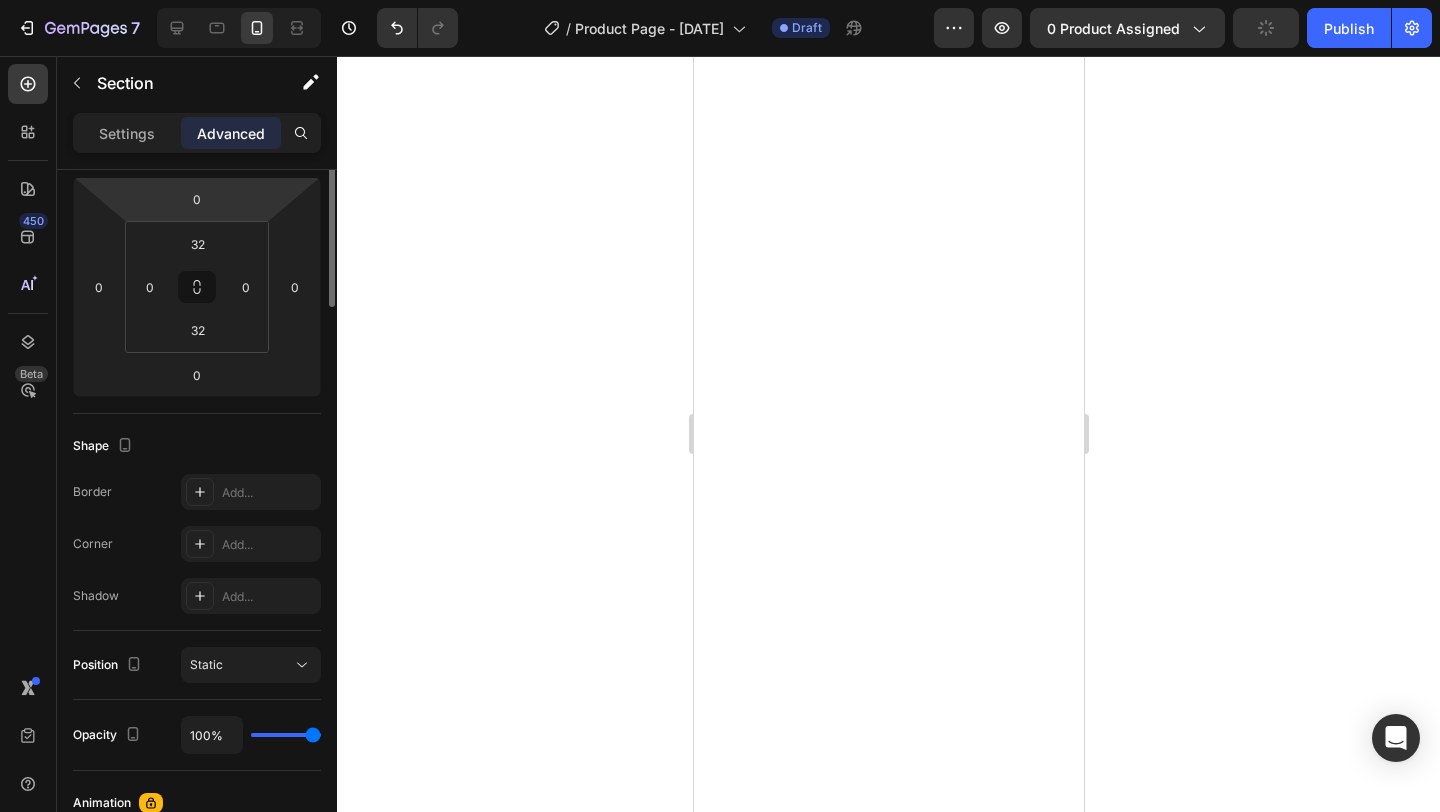 scroll, scrollTop: 0, scrollLeft: 0, axis: both 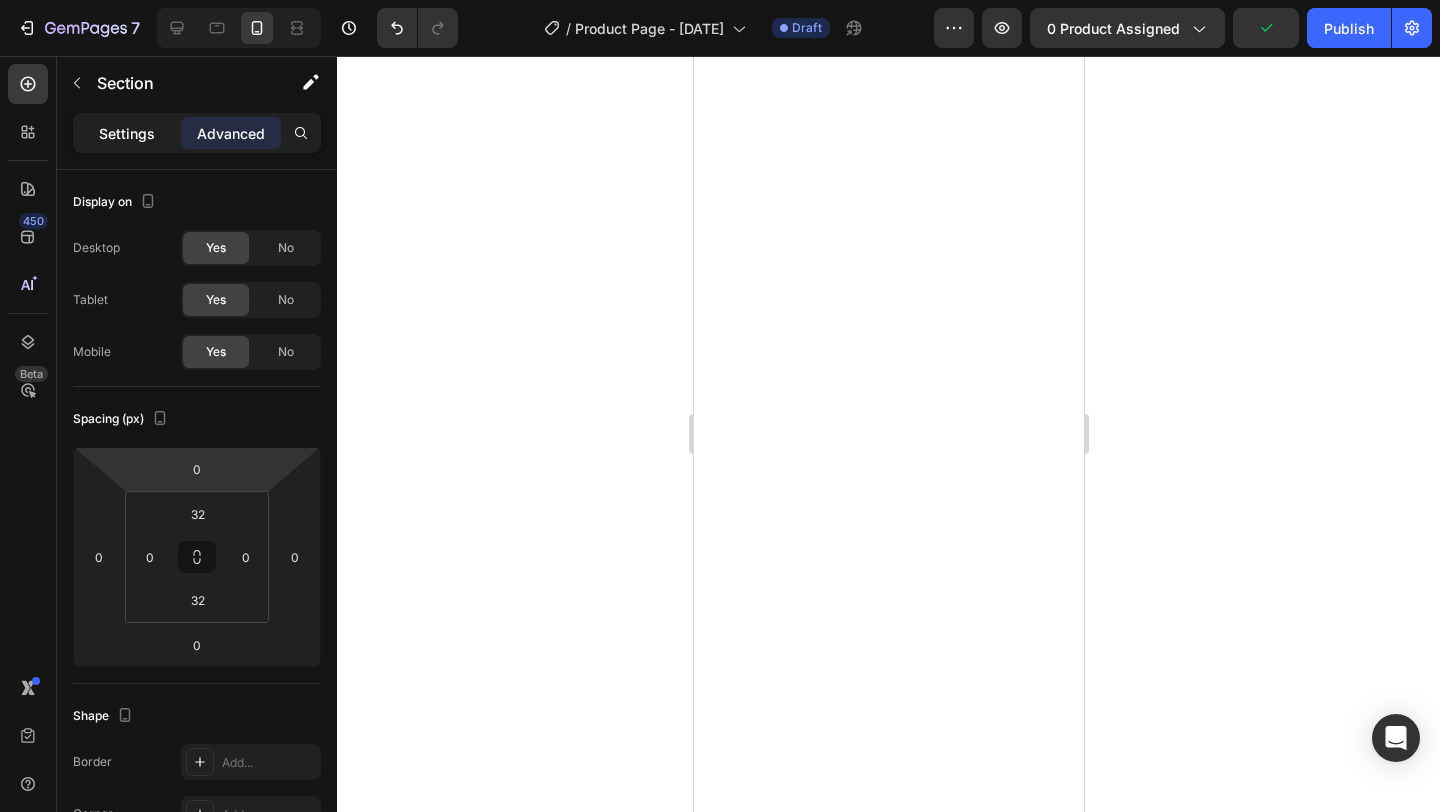 click on "Settings" at bounding box center (127, 133) 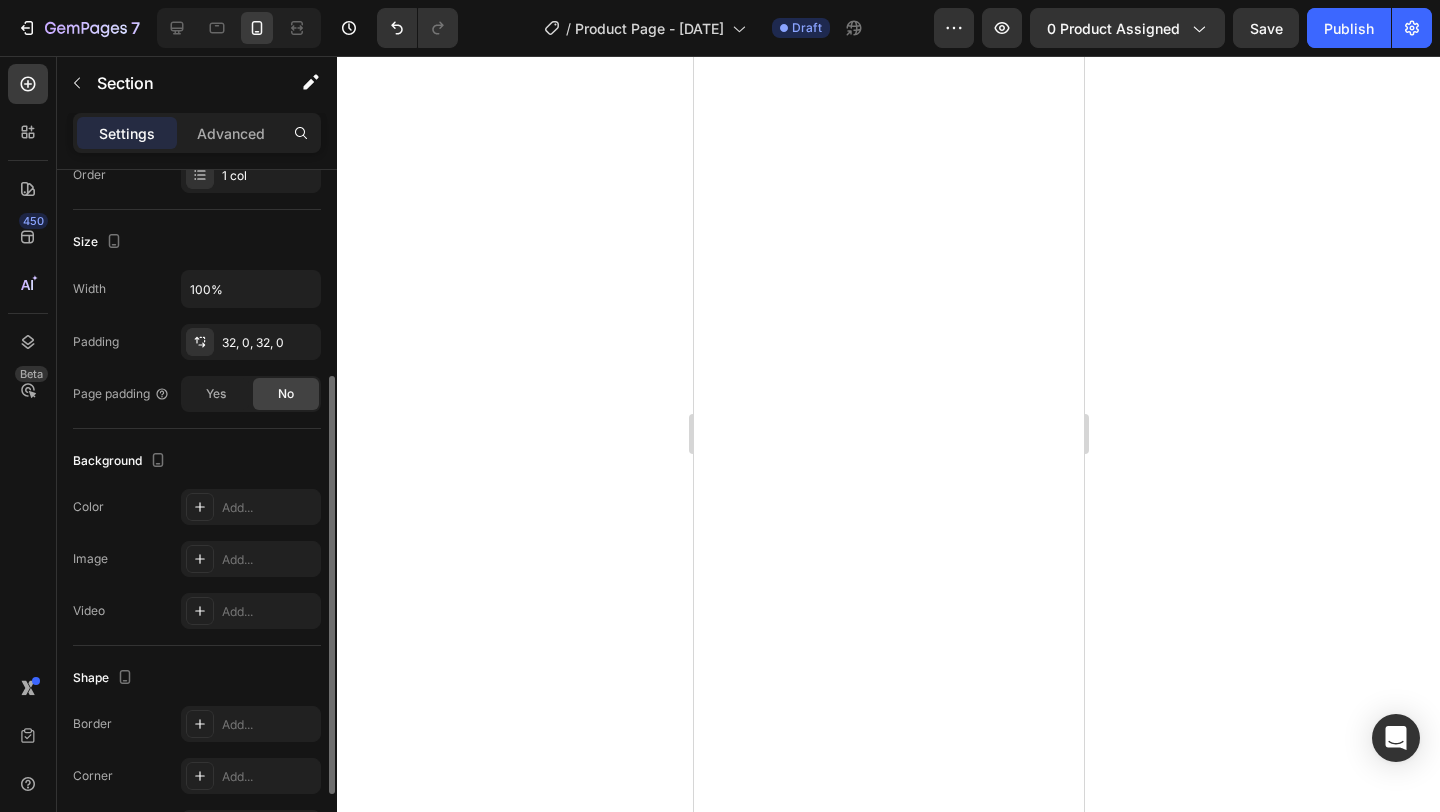 scroll, scrollTop: 341, scrollLeft: 0, axis: vertical 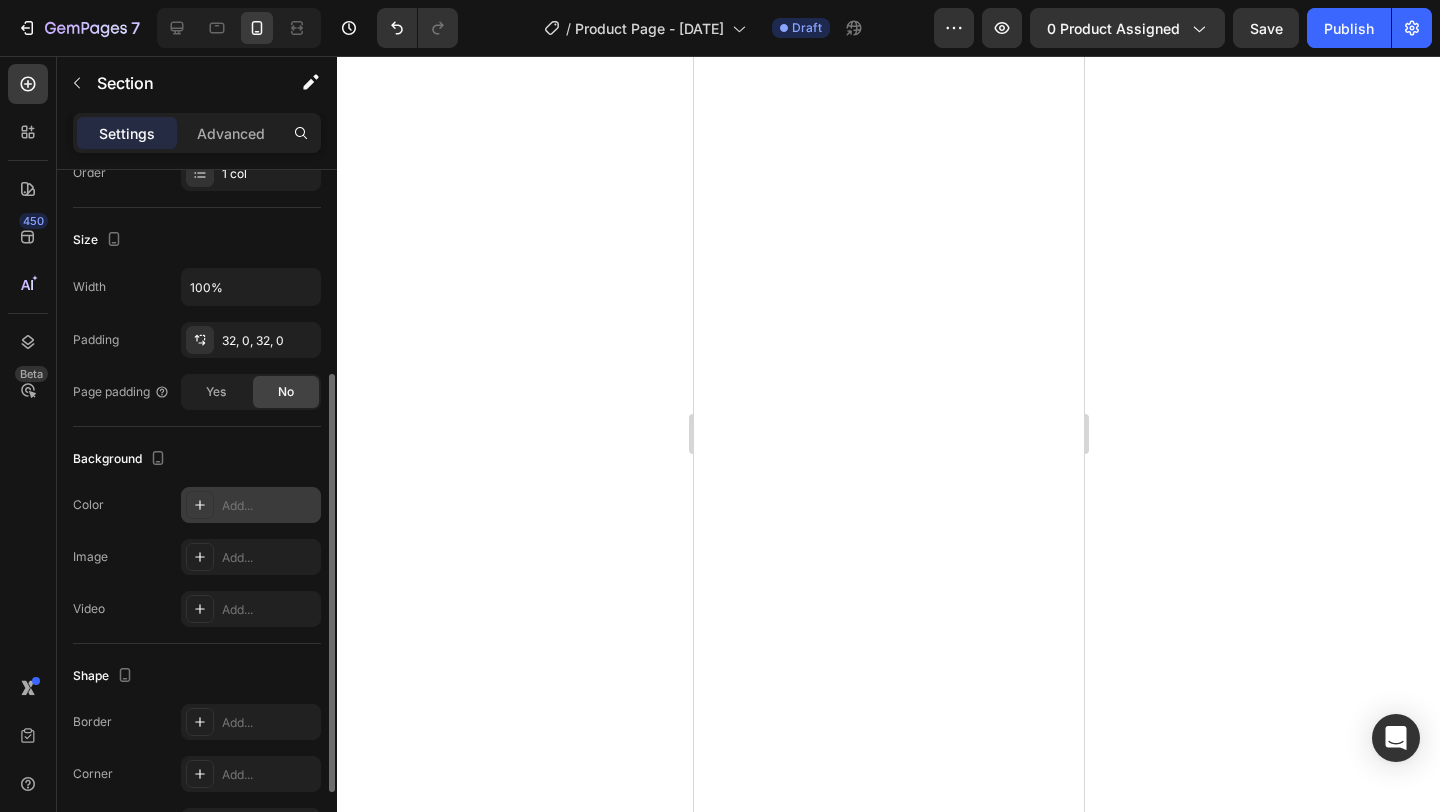 click on "Add..." at bounding box center (269, 506) 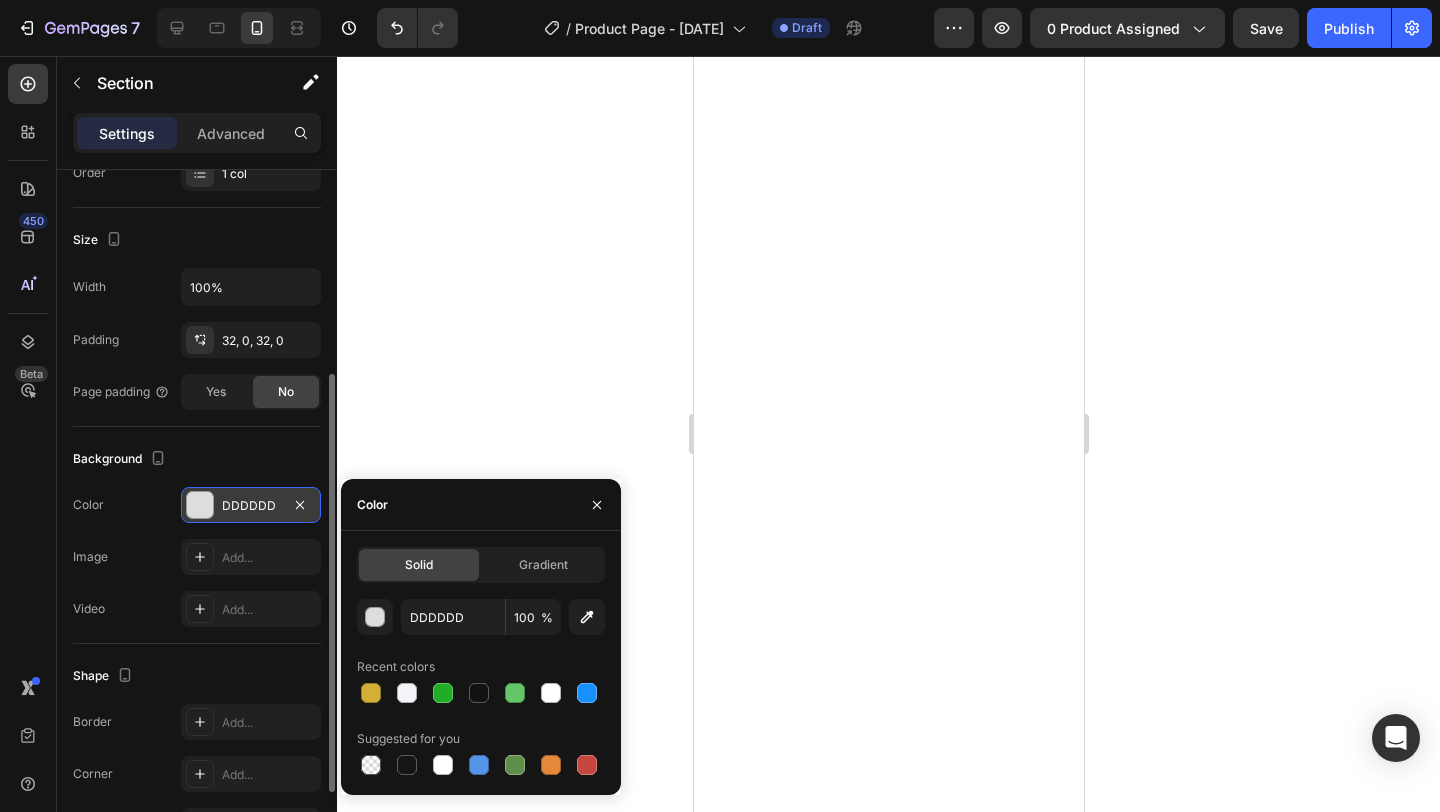 click 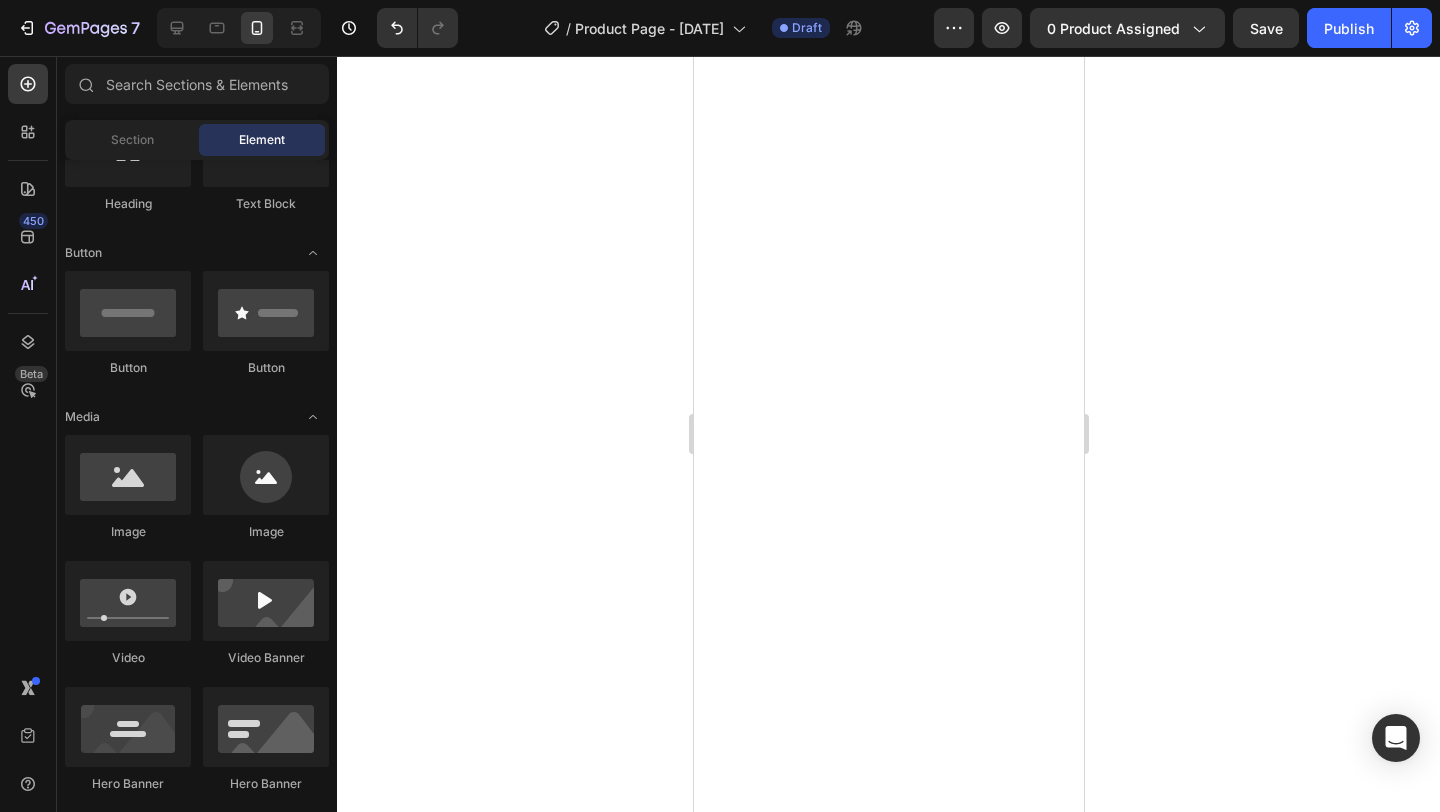click 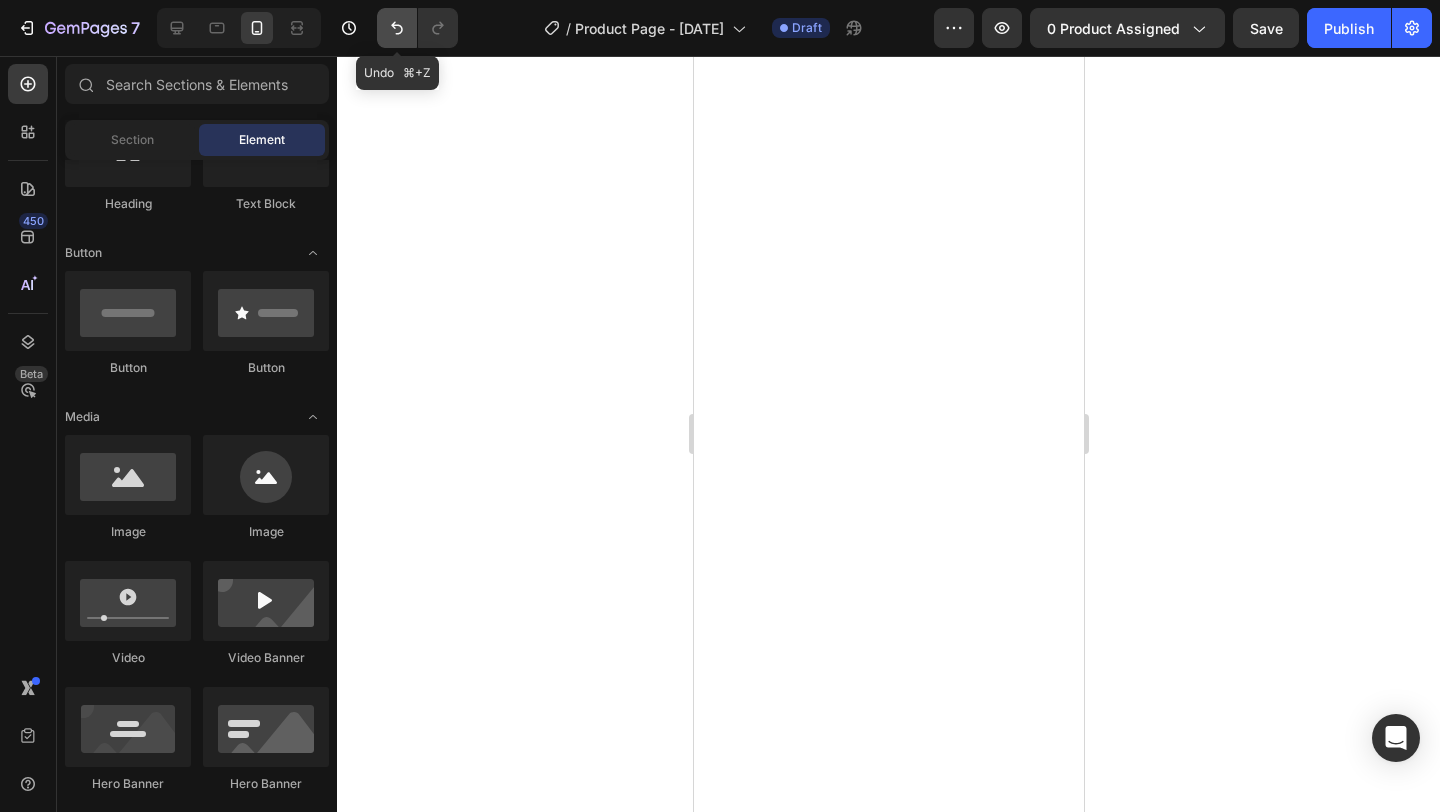 click 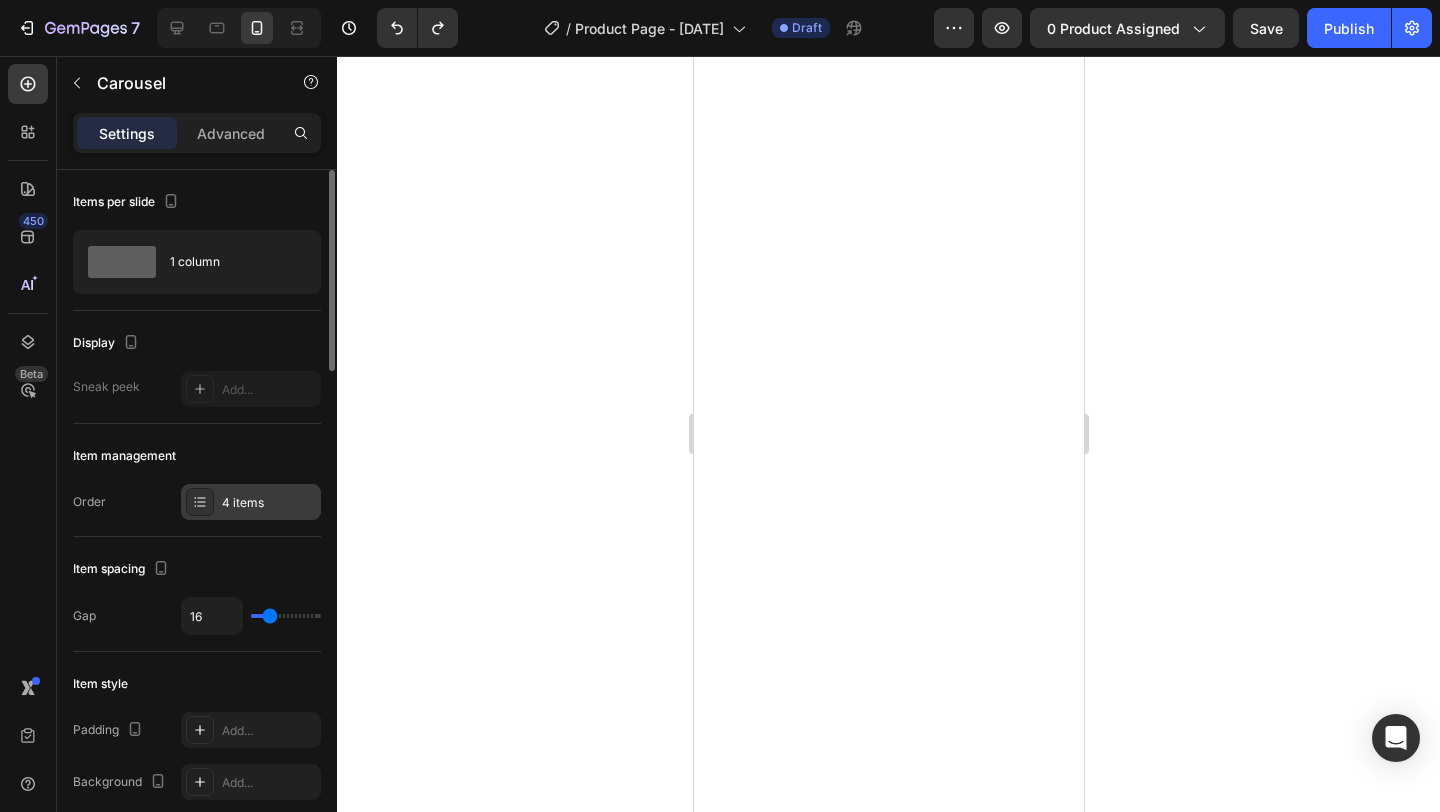 click on "4 items" at bounding box center [269, 503] 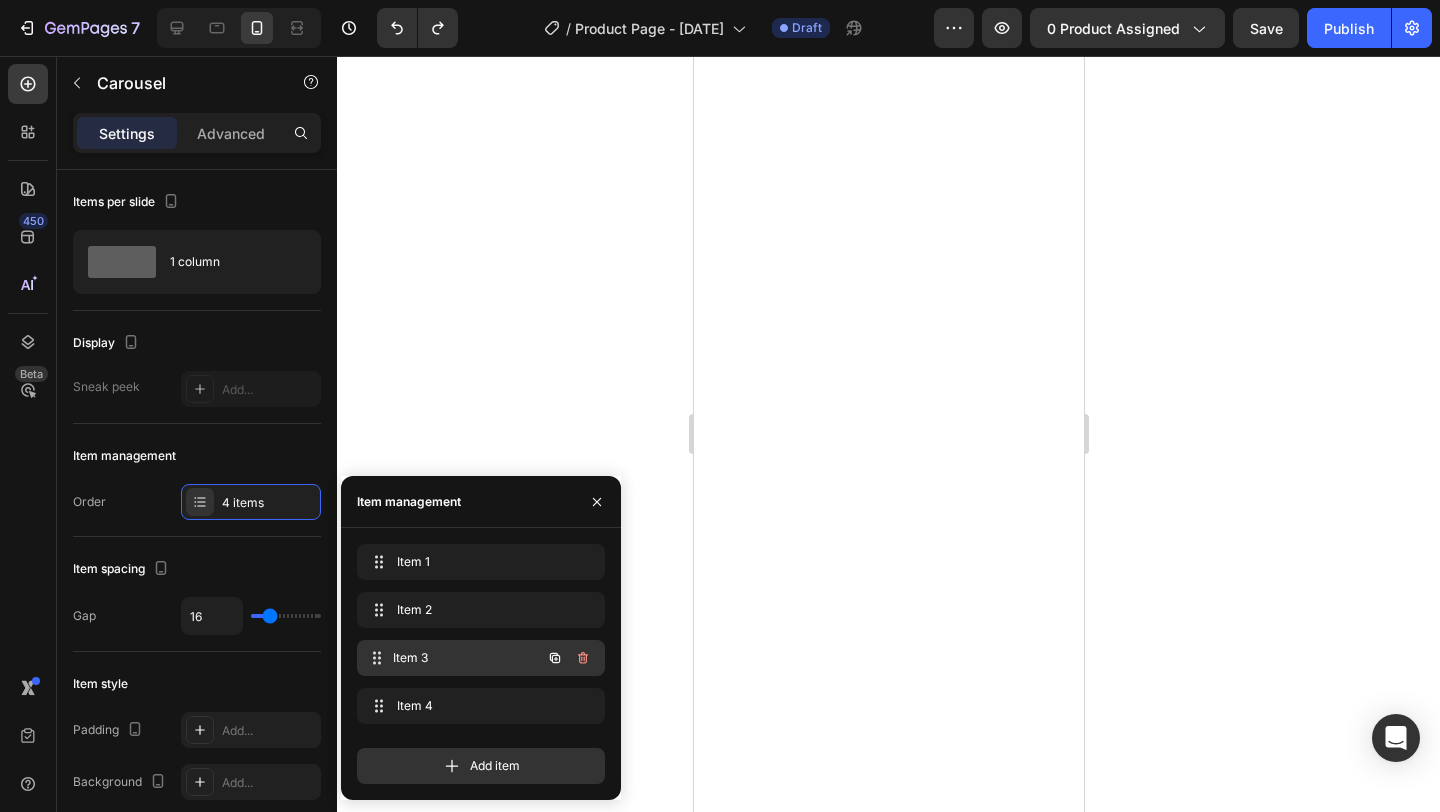 click on "Item 3" at bounding box center (467, 658) 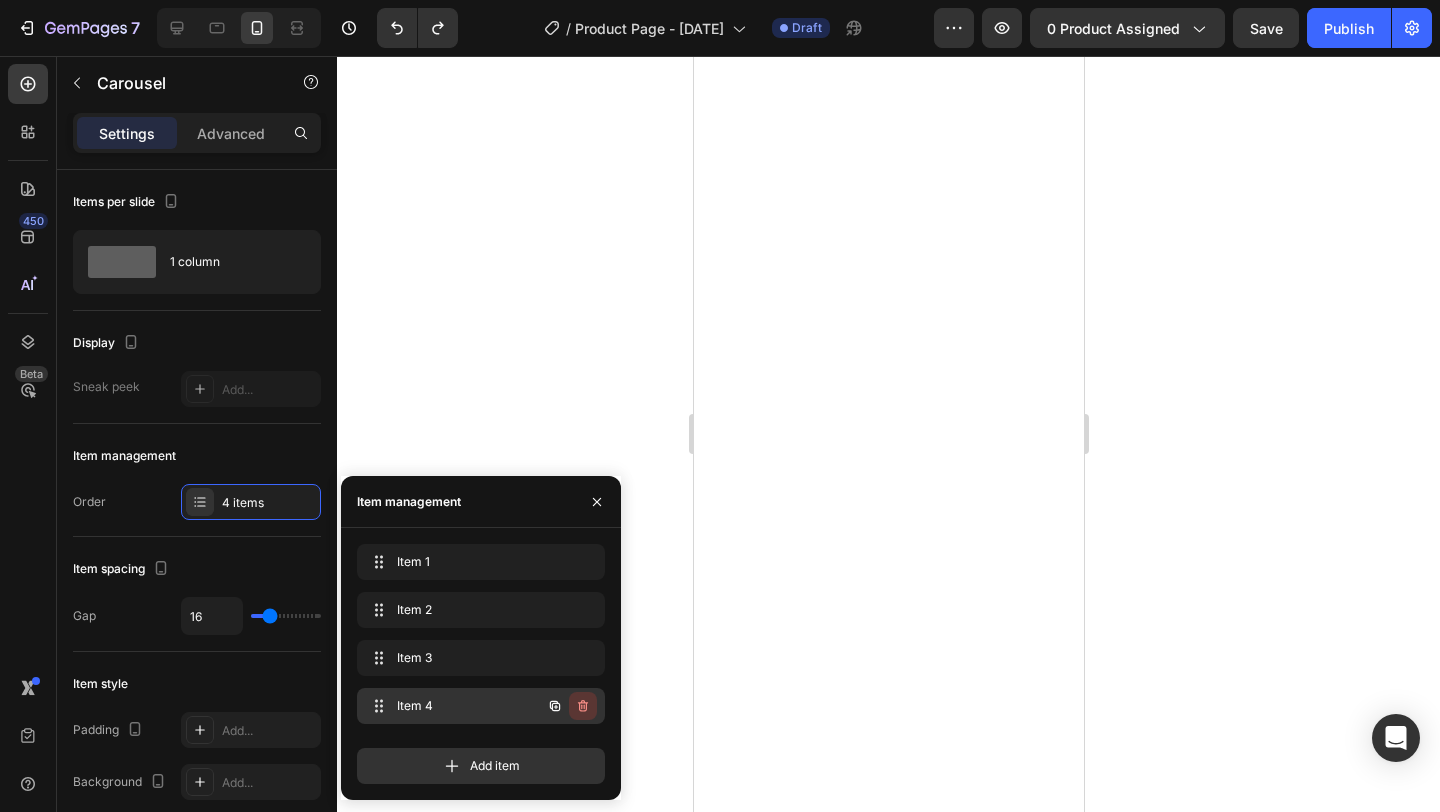 click 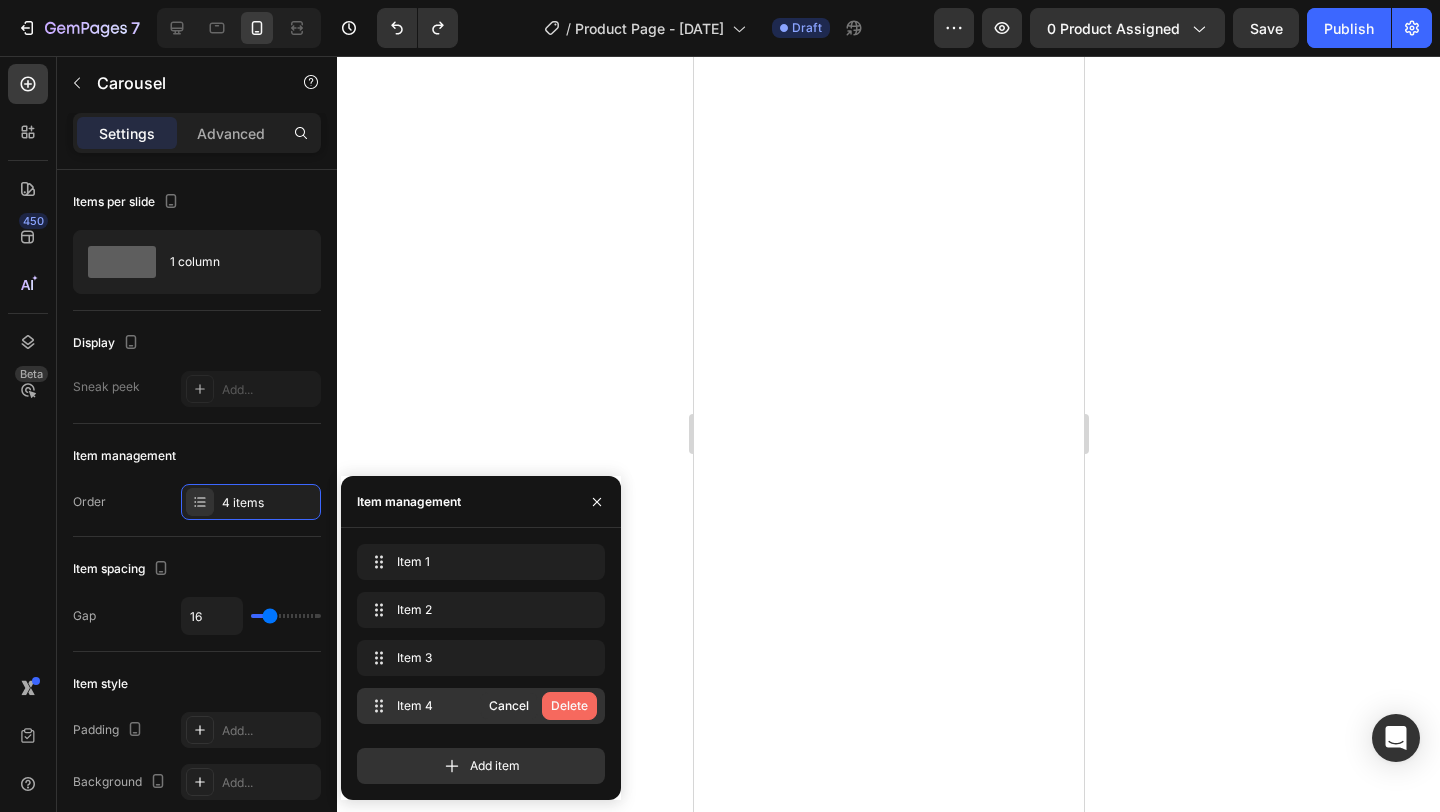 click on "Delete" at bounding box center (569, 706) 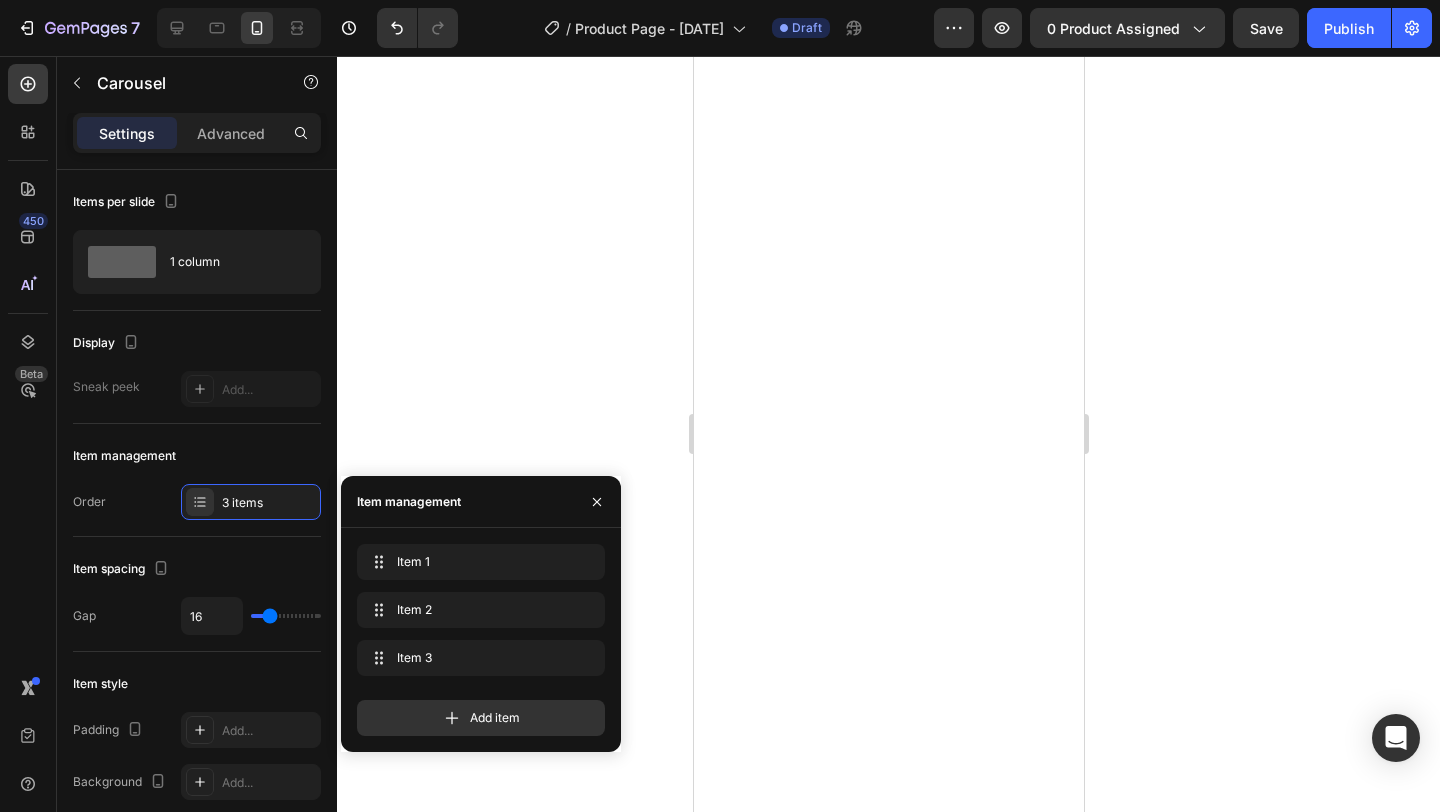 click 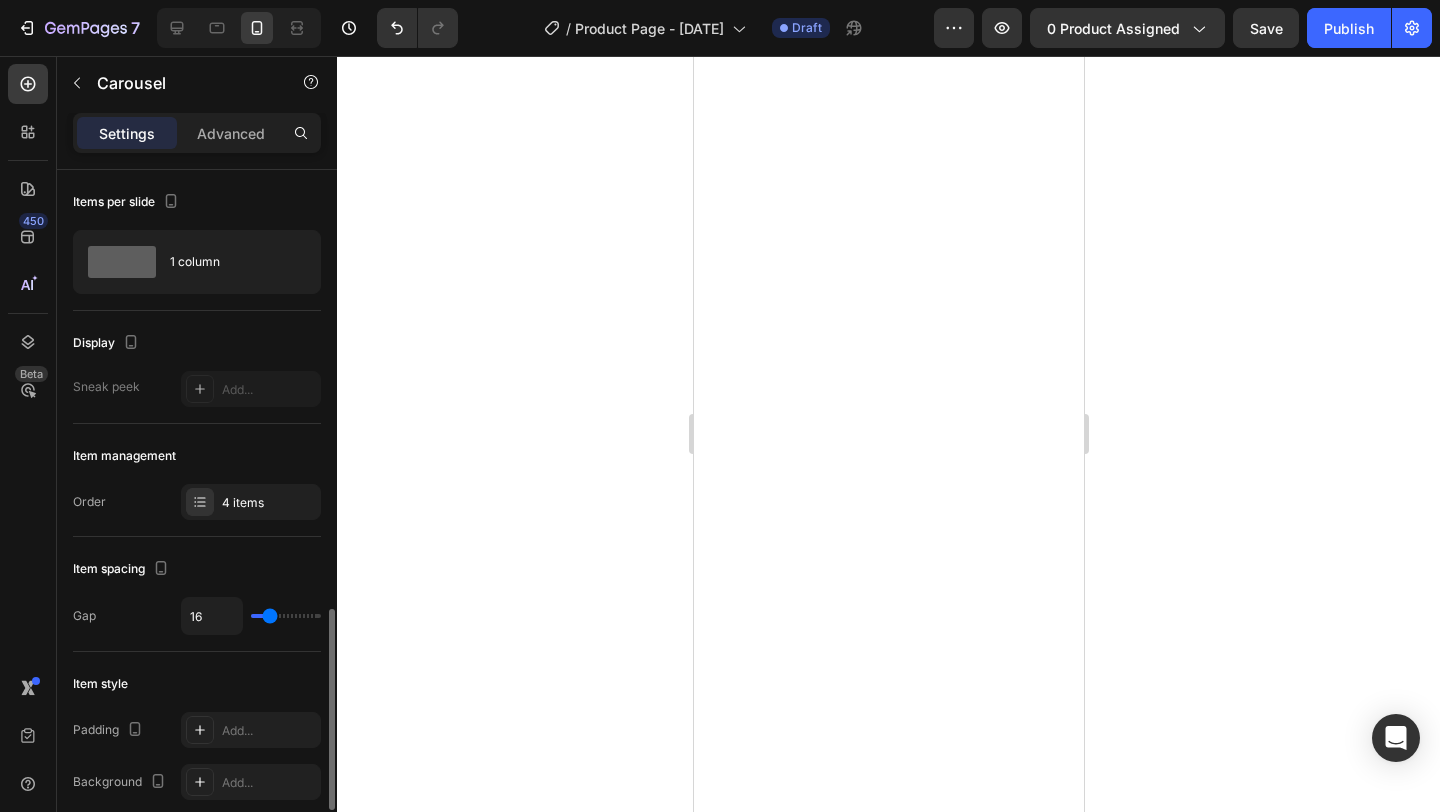 scroll, scrollTop: 341, scrollLeft: 0, axis: vertical 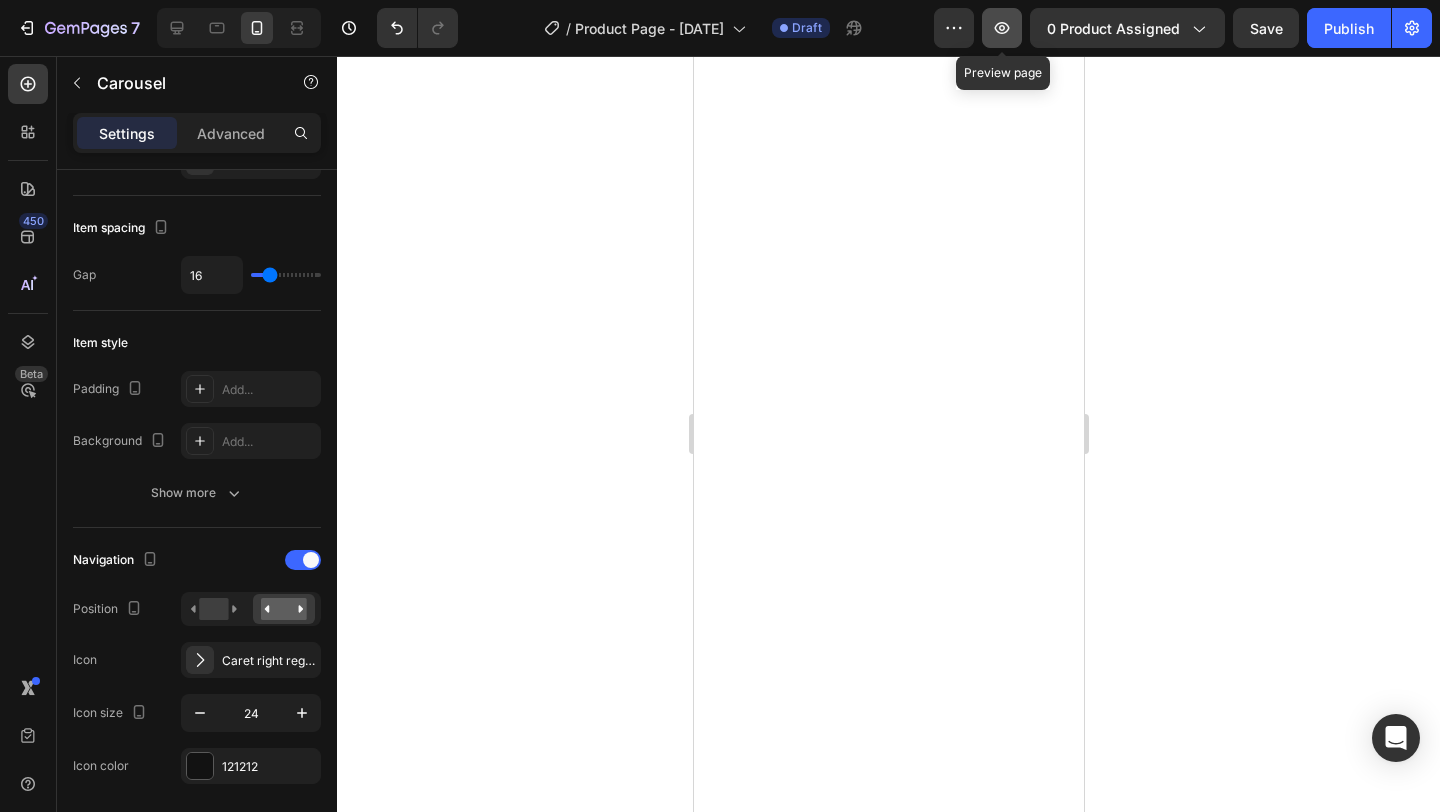 click 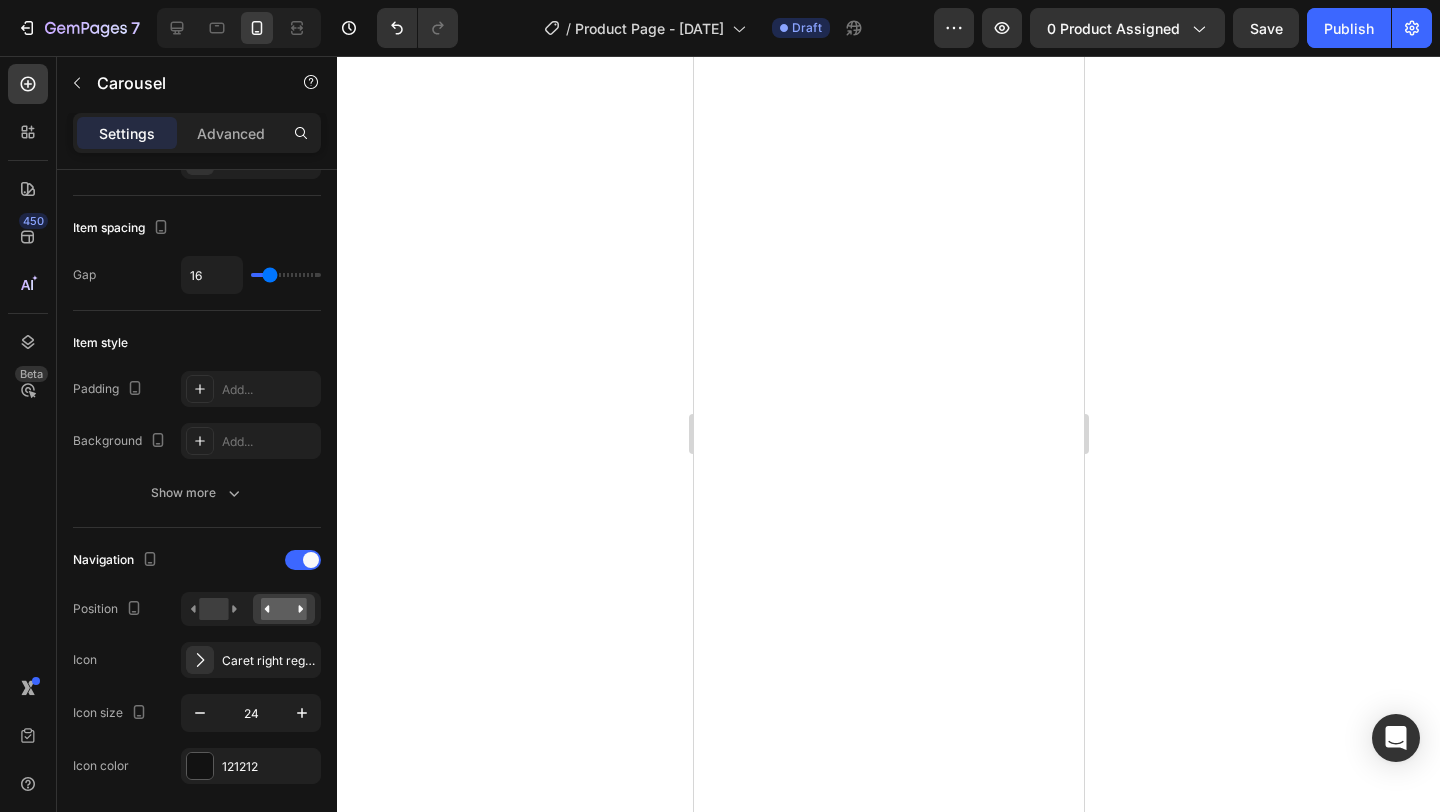 click 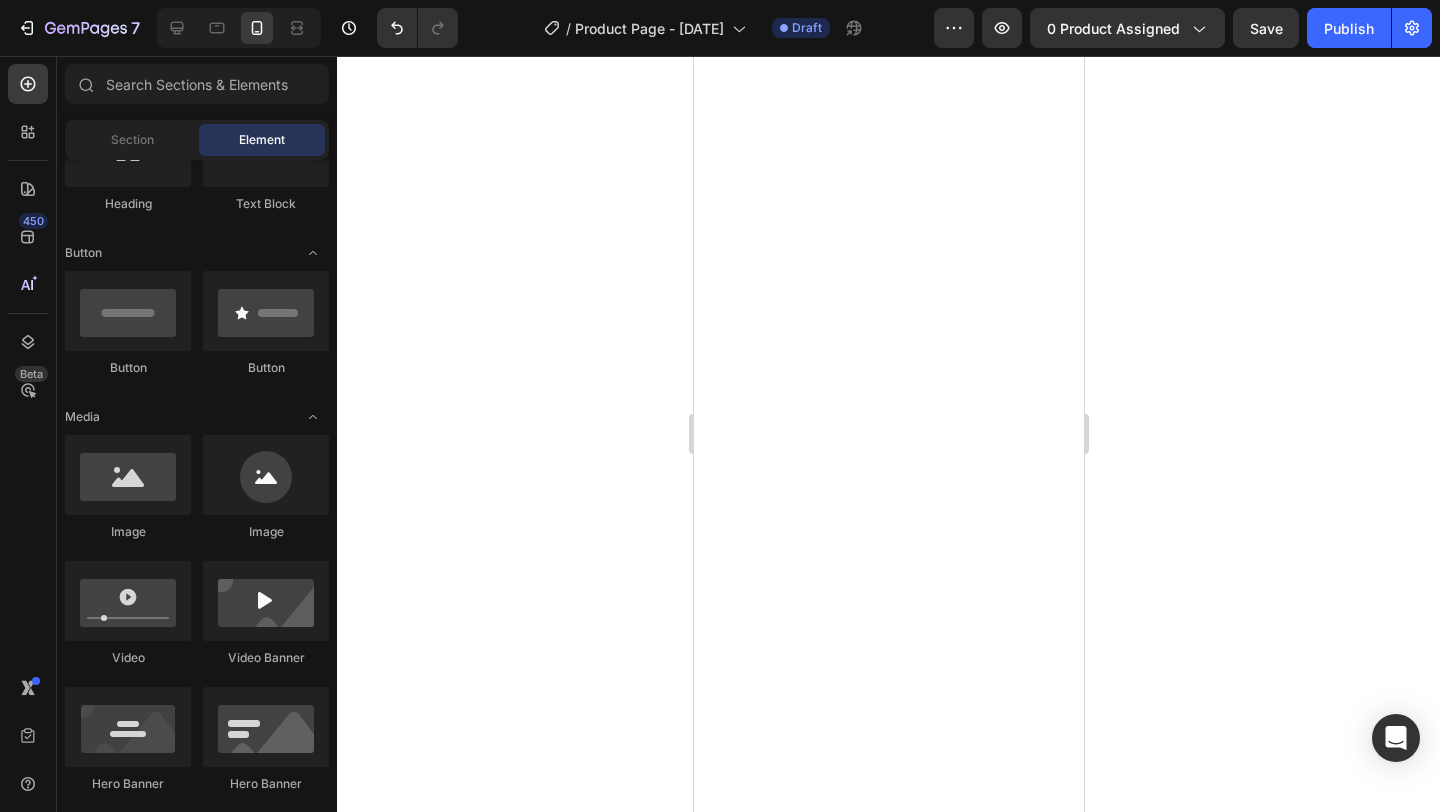 click 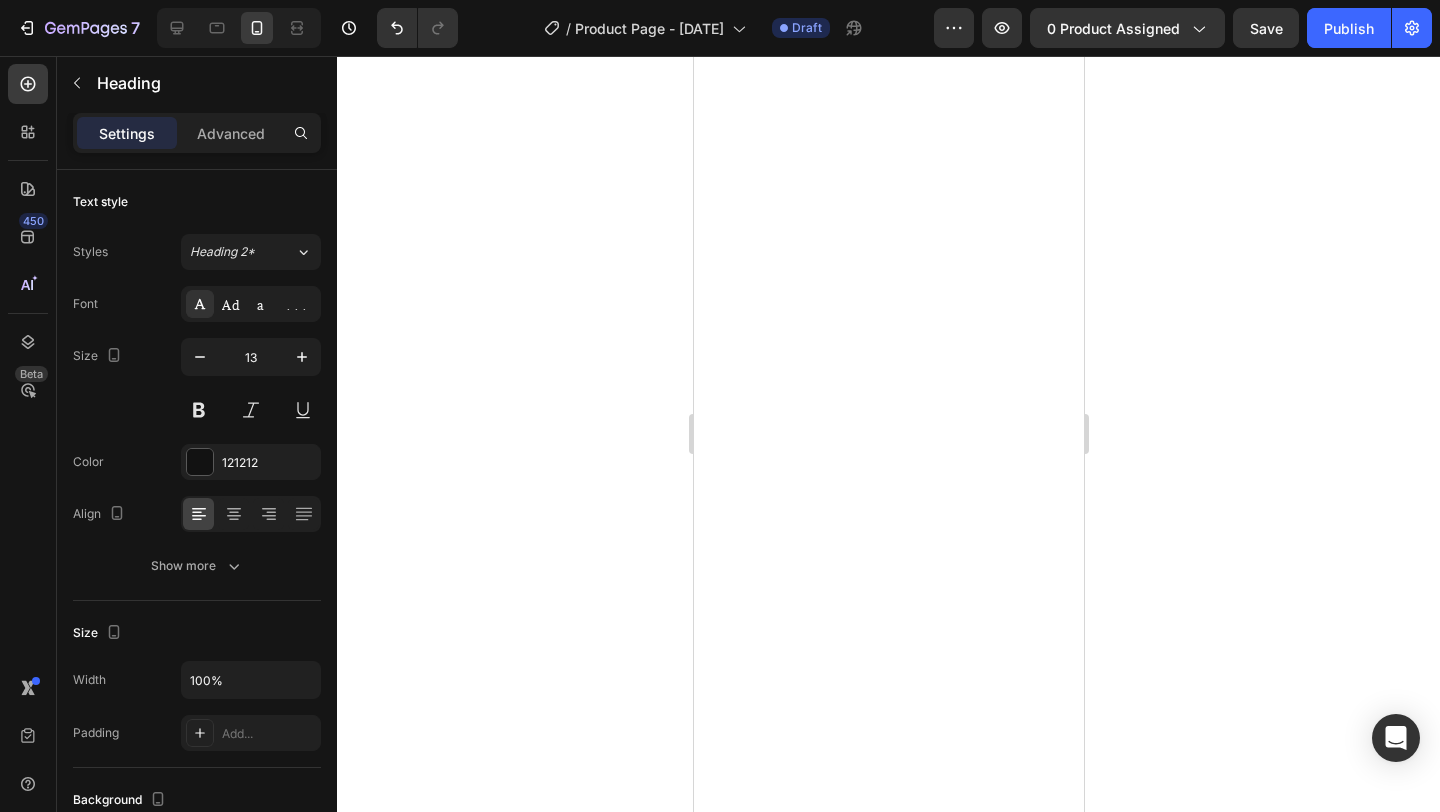 click 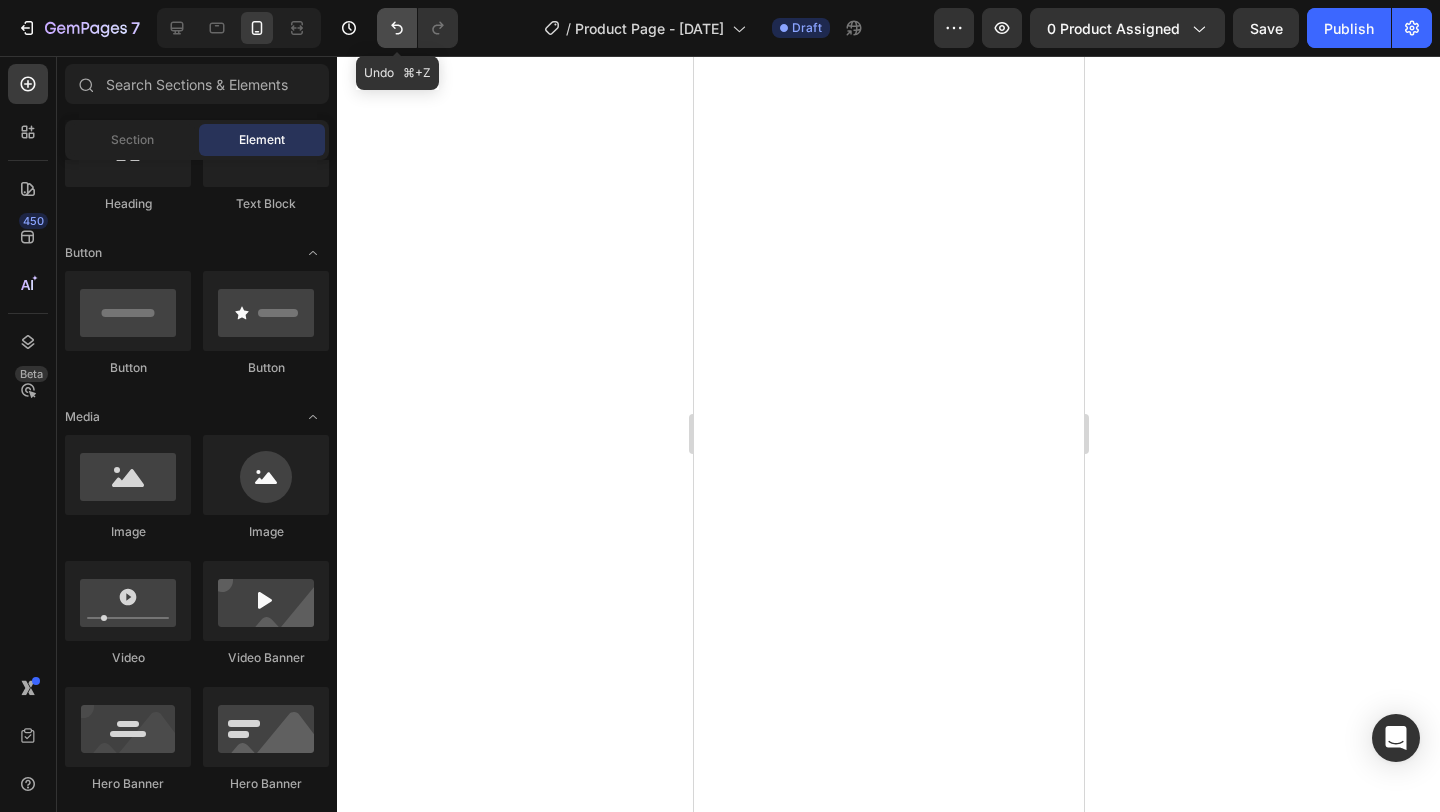click 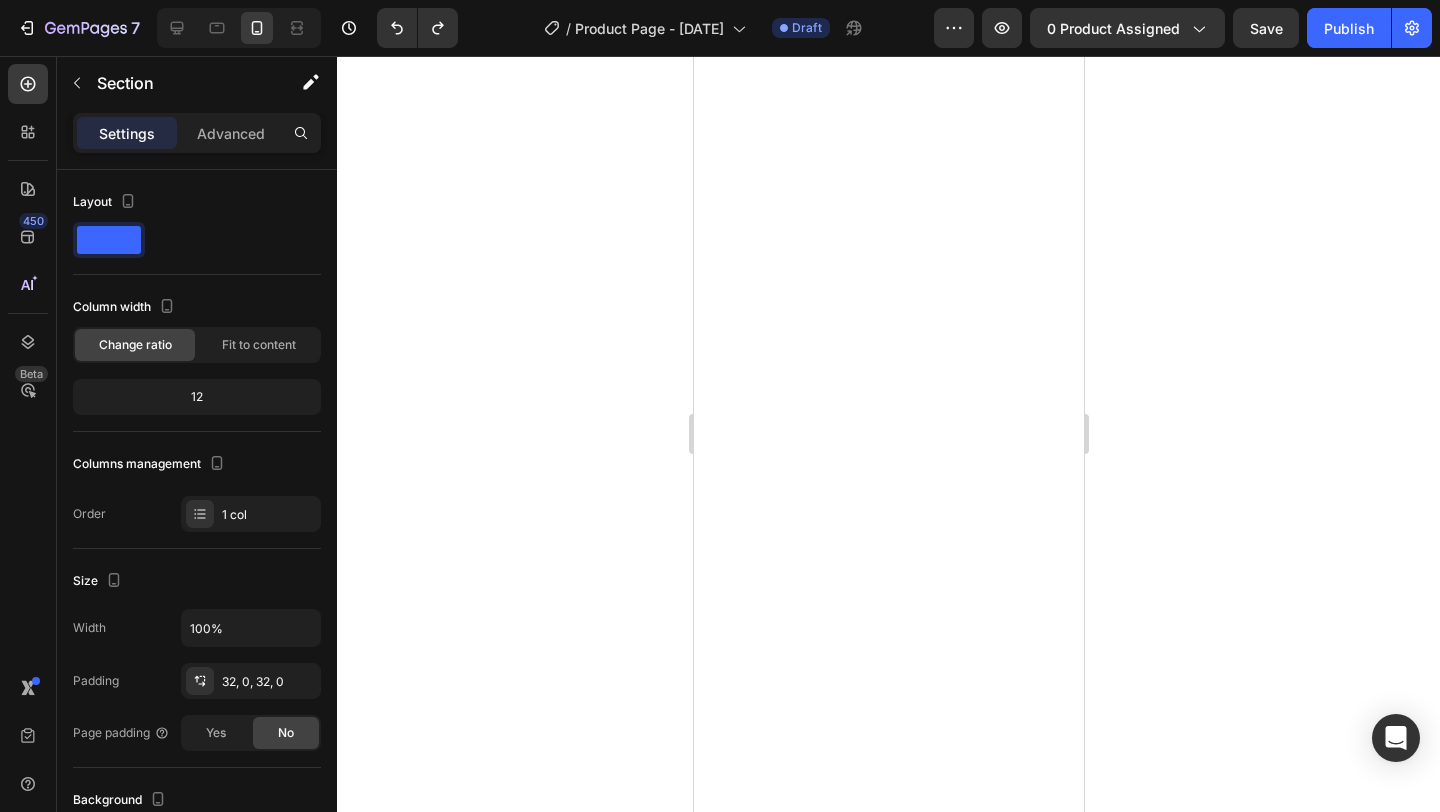 click 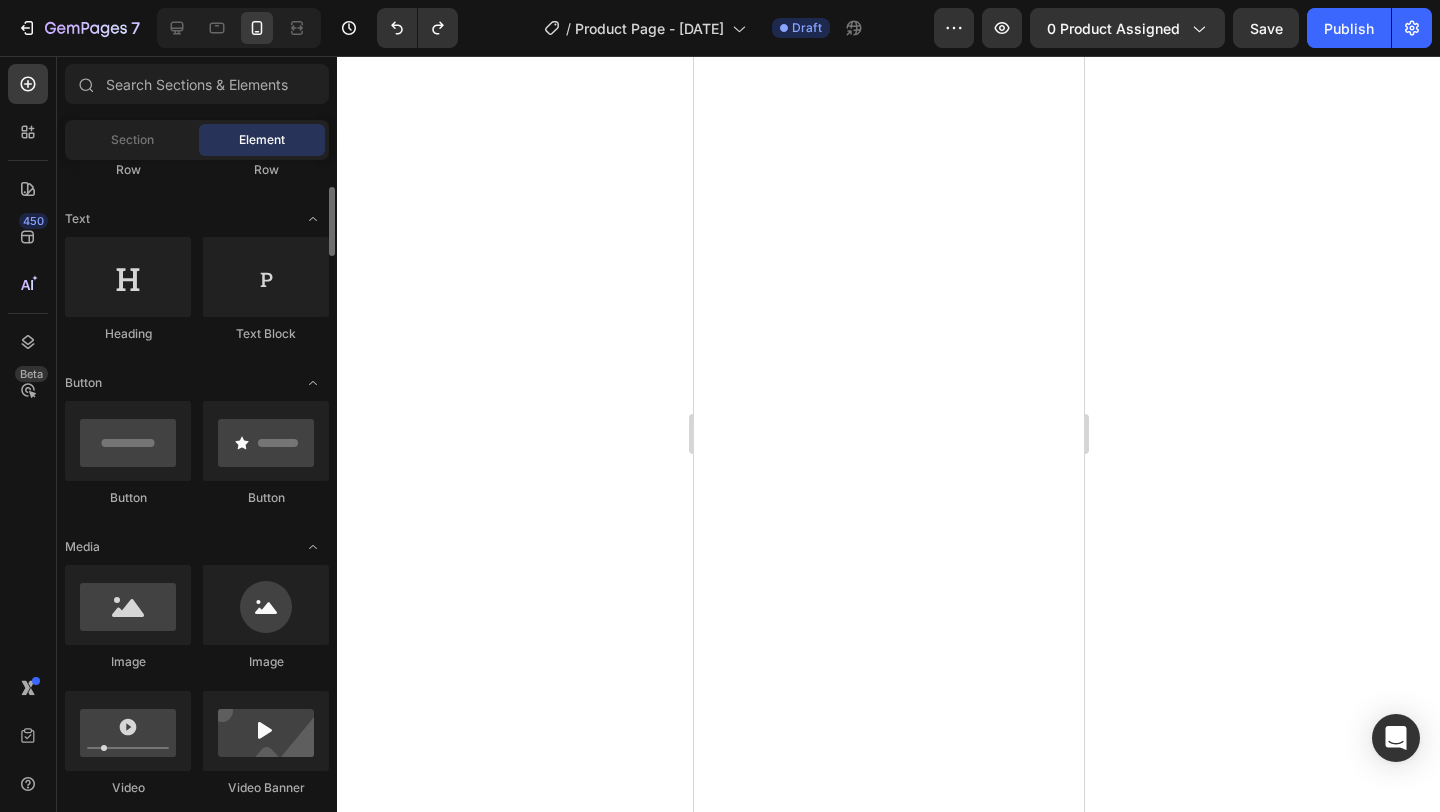 scroll, scrollTop: 0, scrollLeft: 0, axis: both 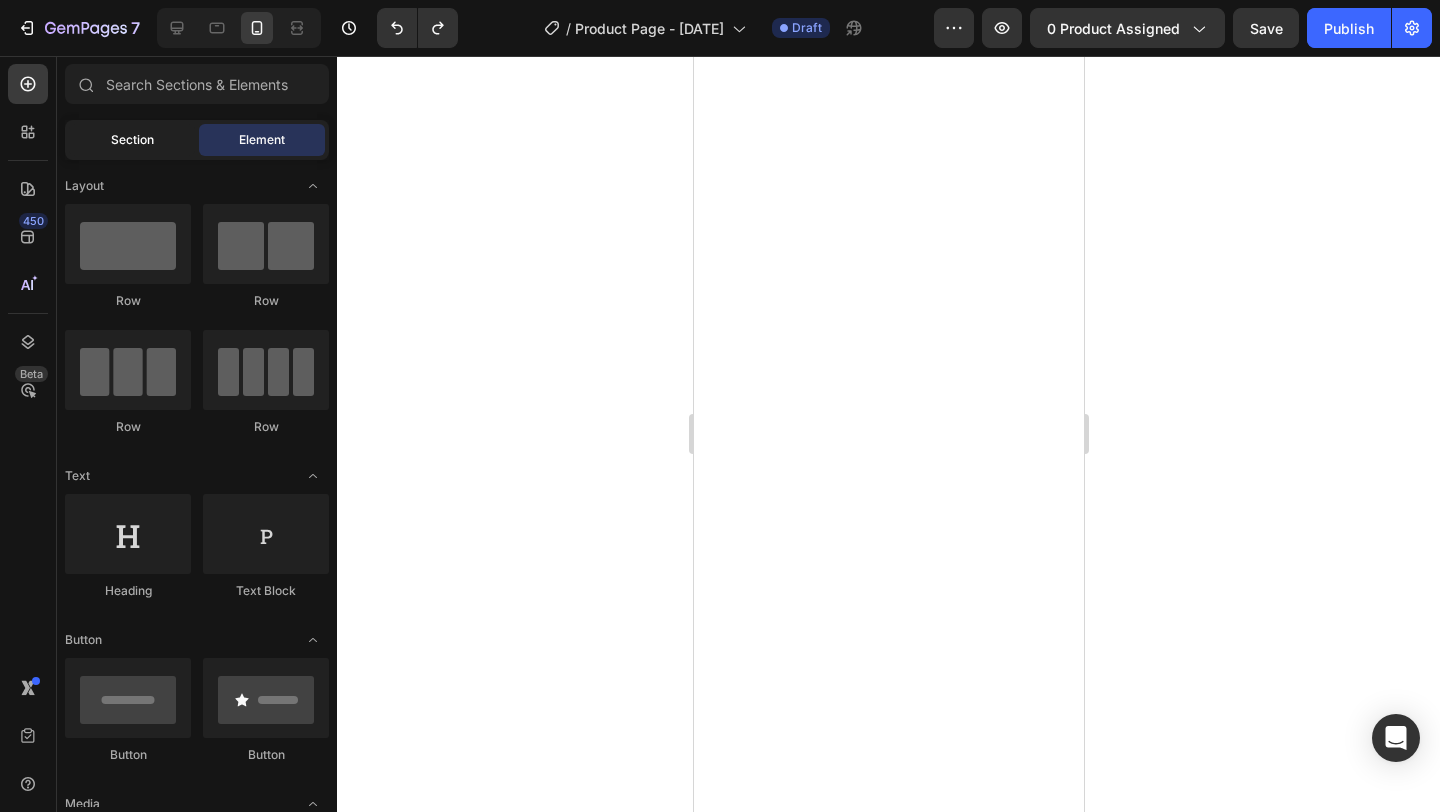 click on "Section" 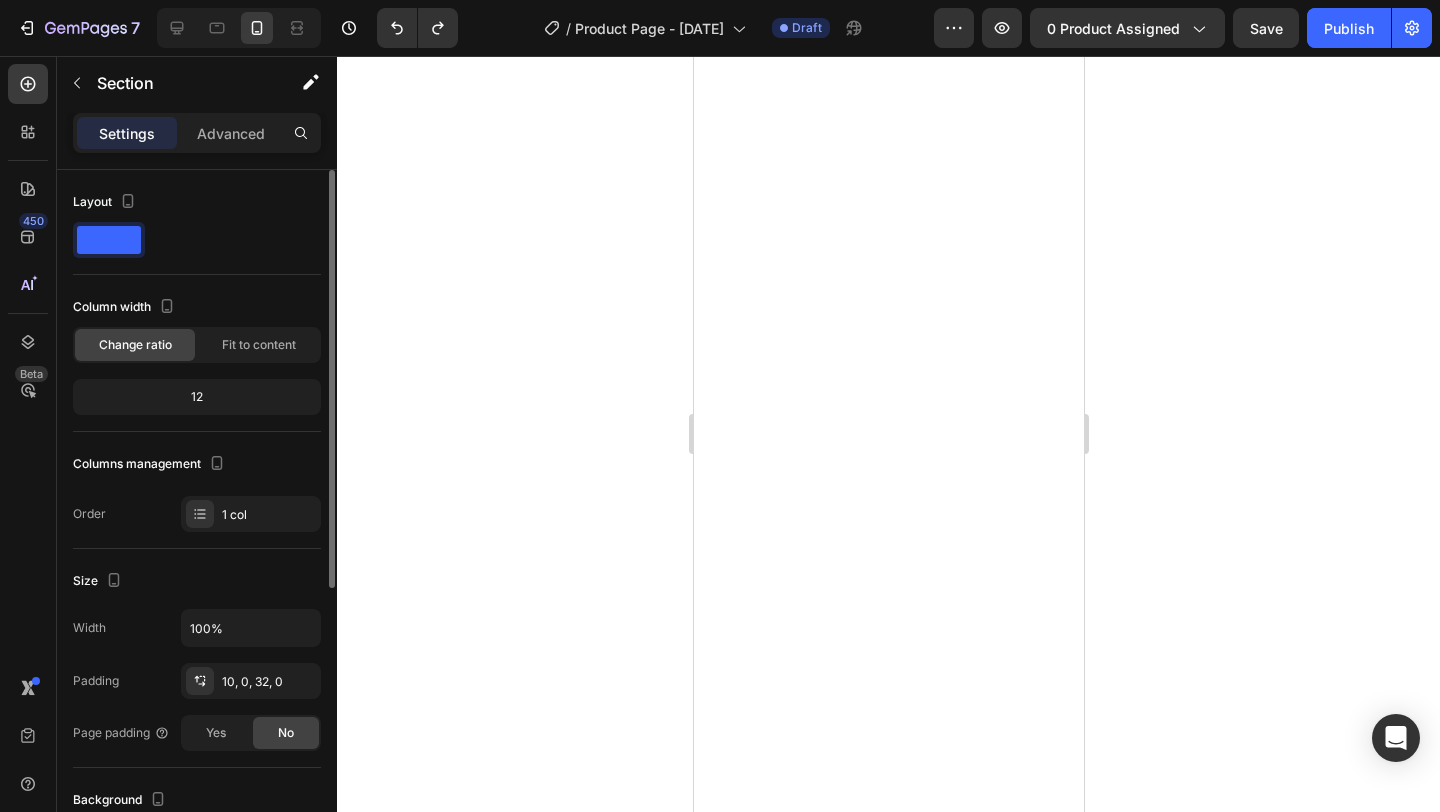 click 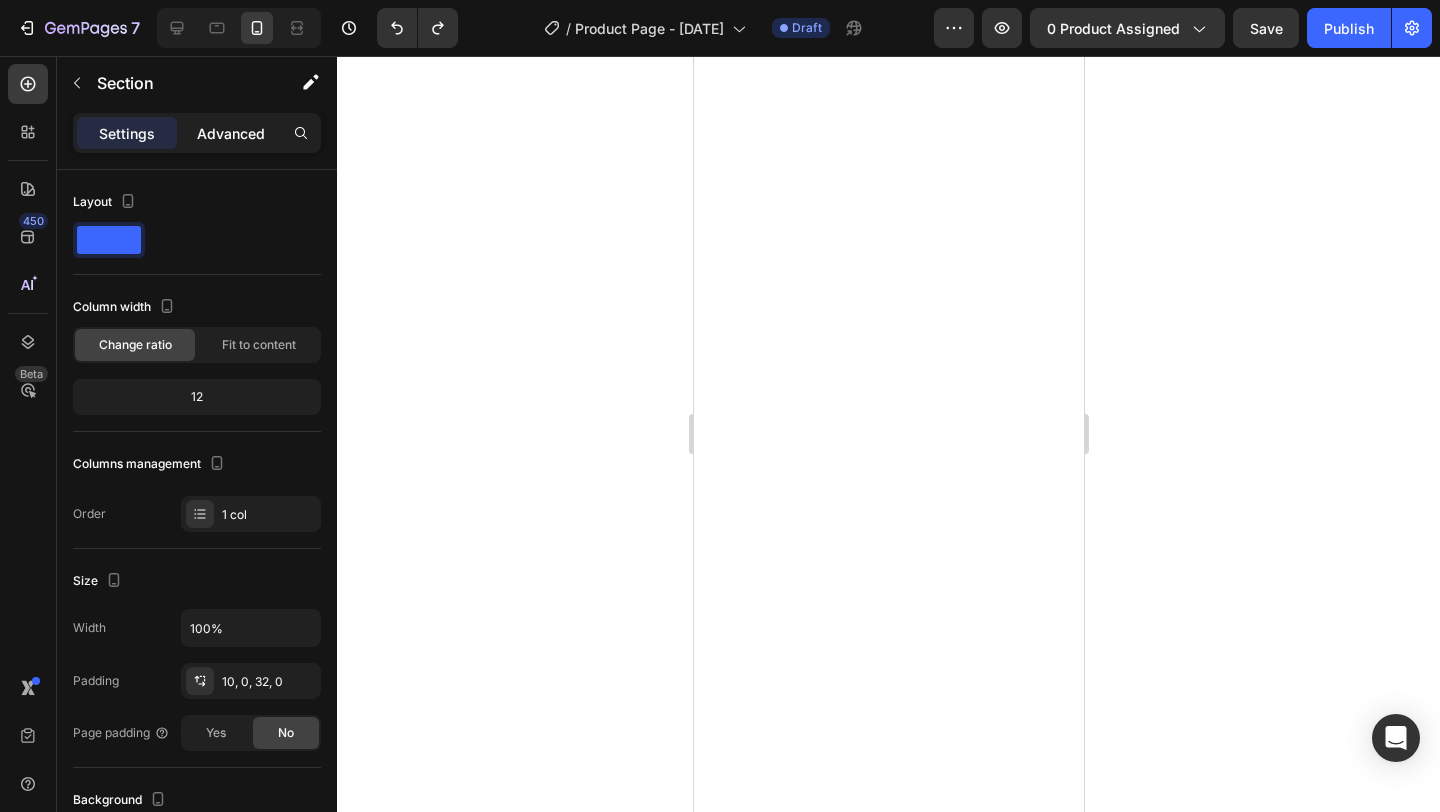 click on "Advanced" 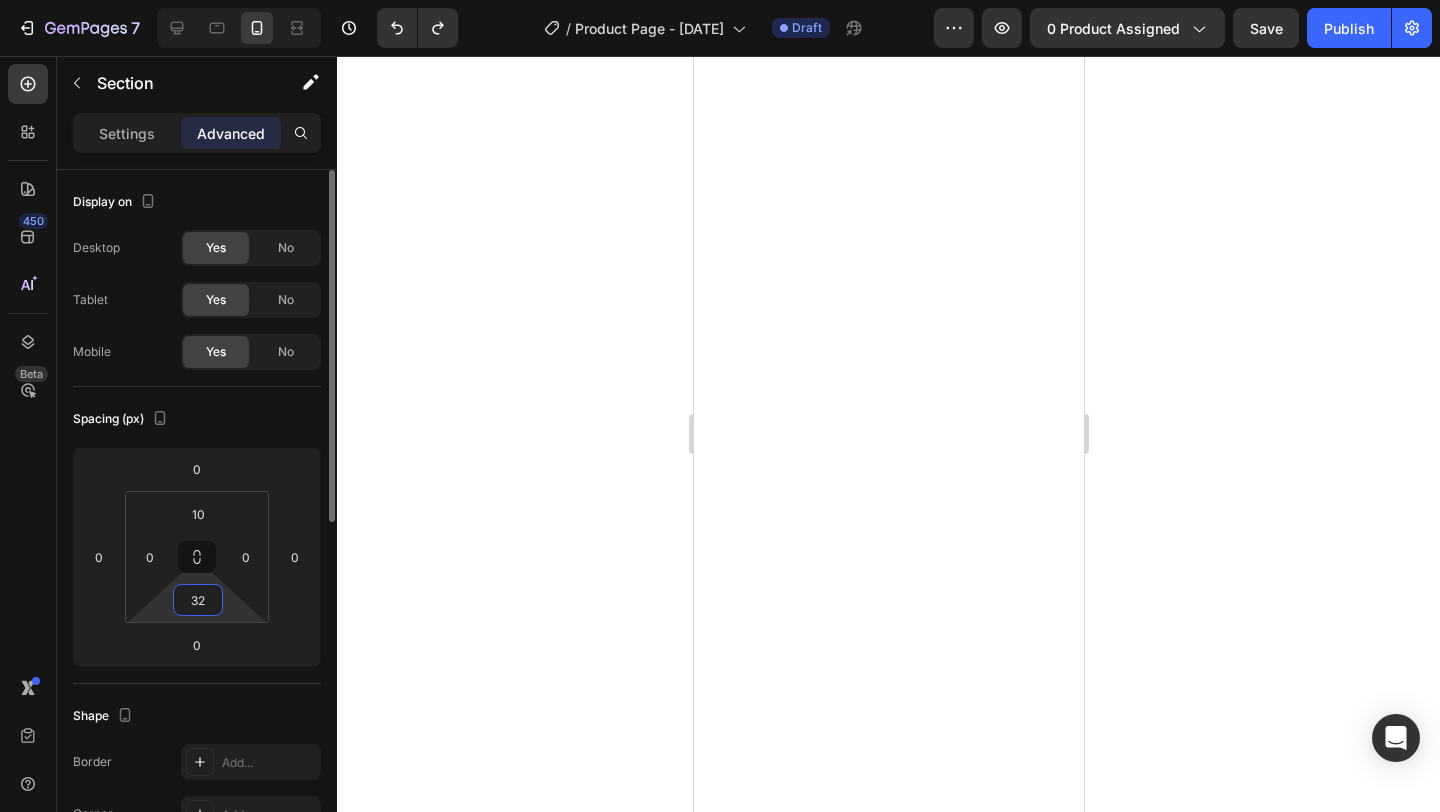 click on "32" at bounding box center (198, 600) 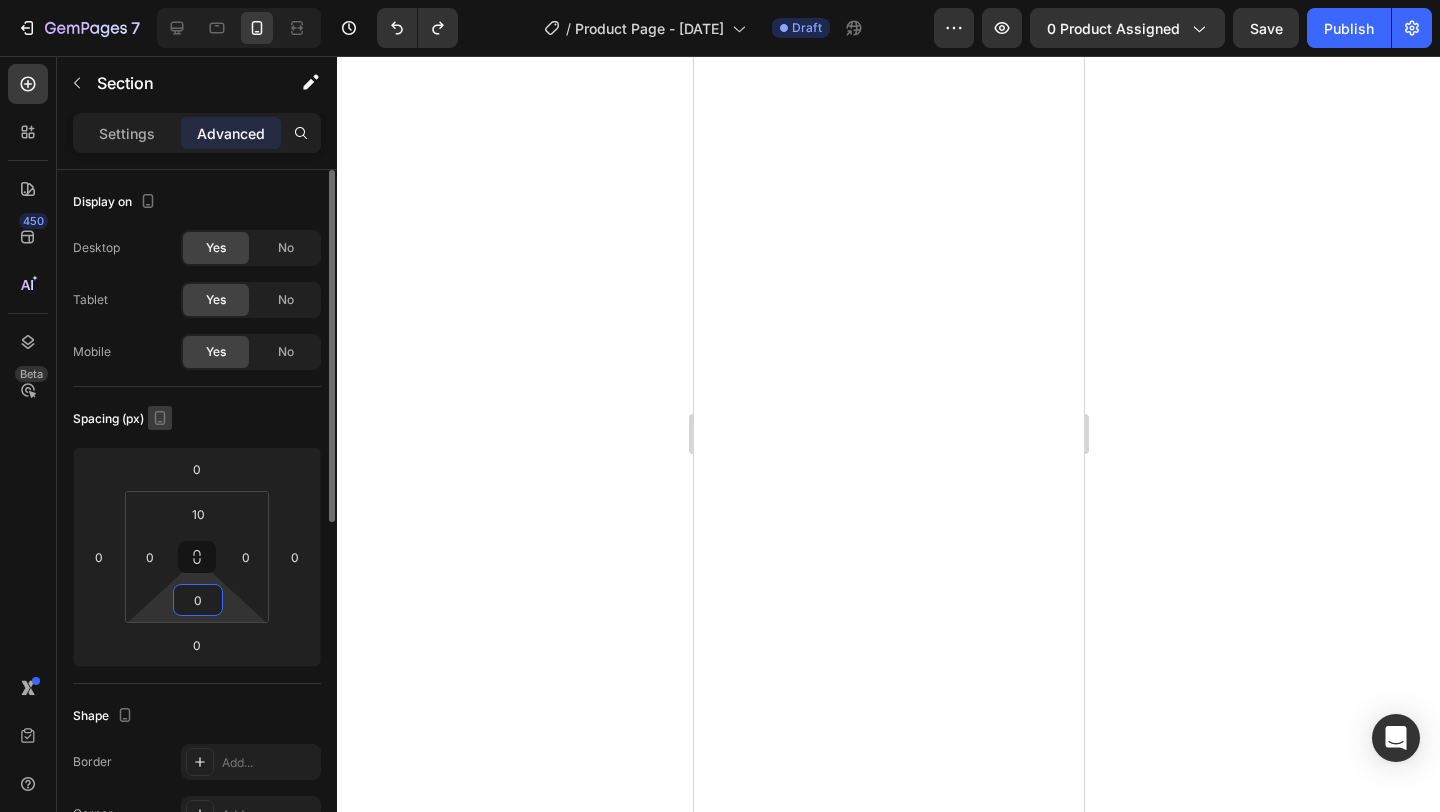 type on "0" 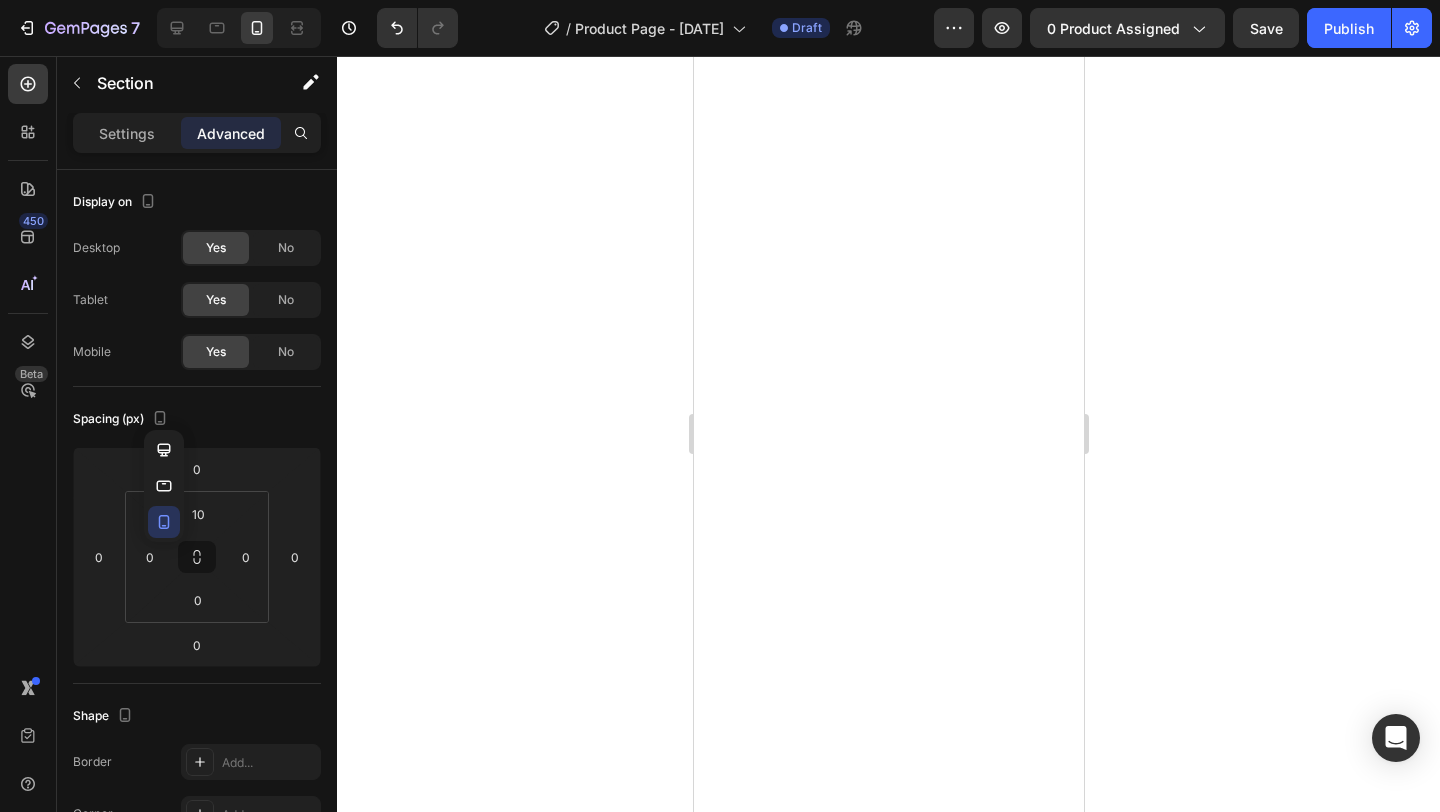 click 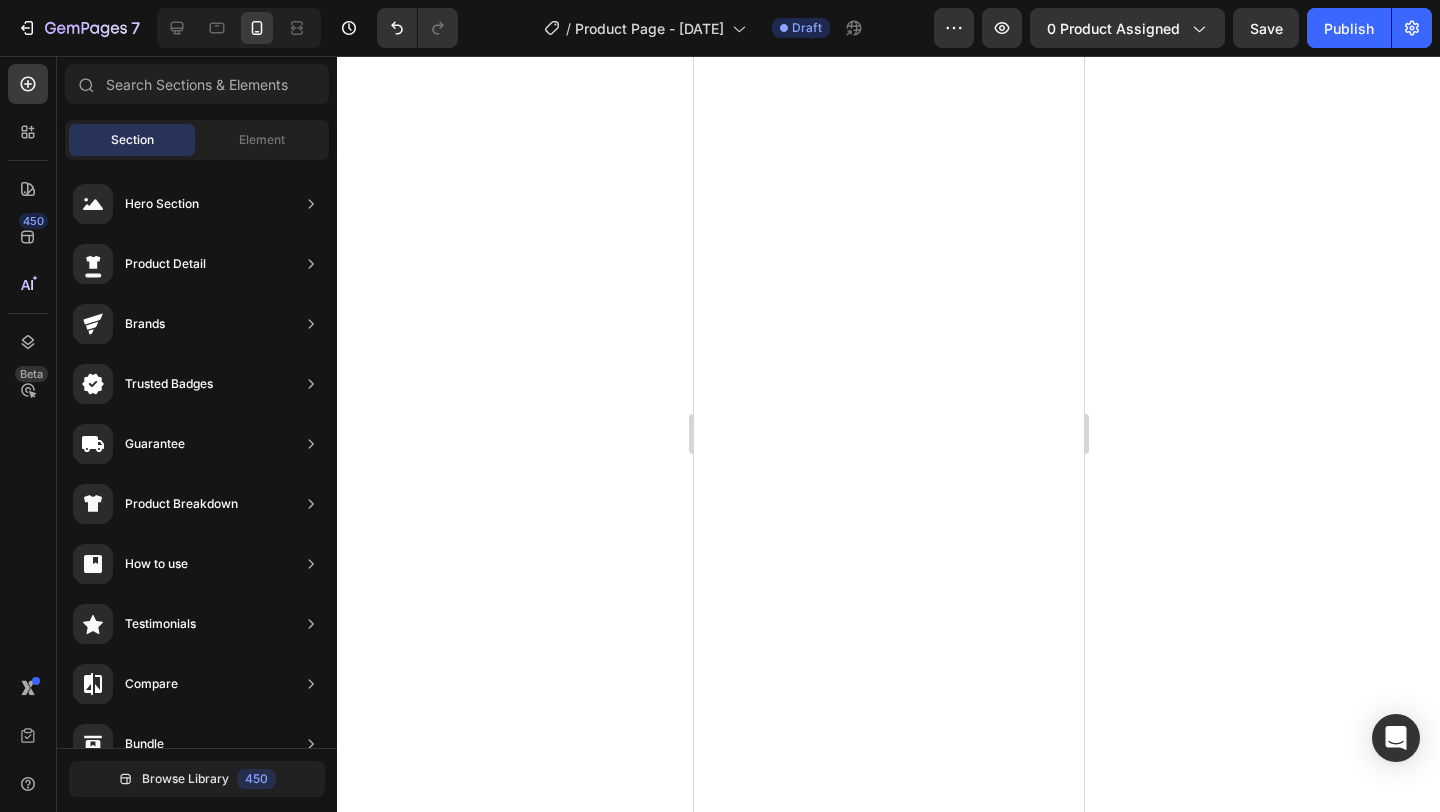 click 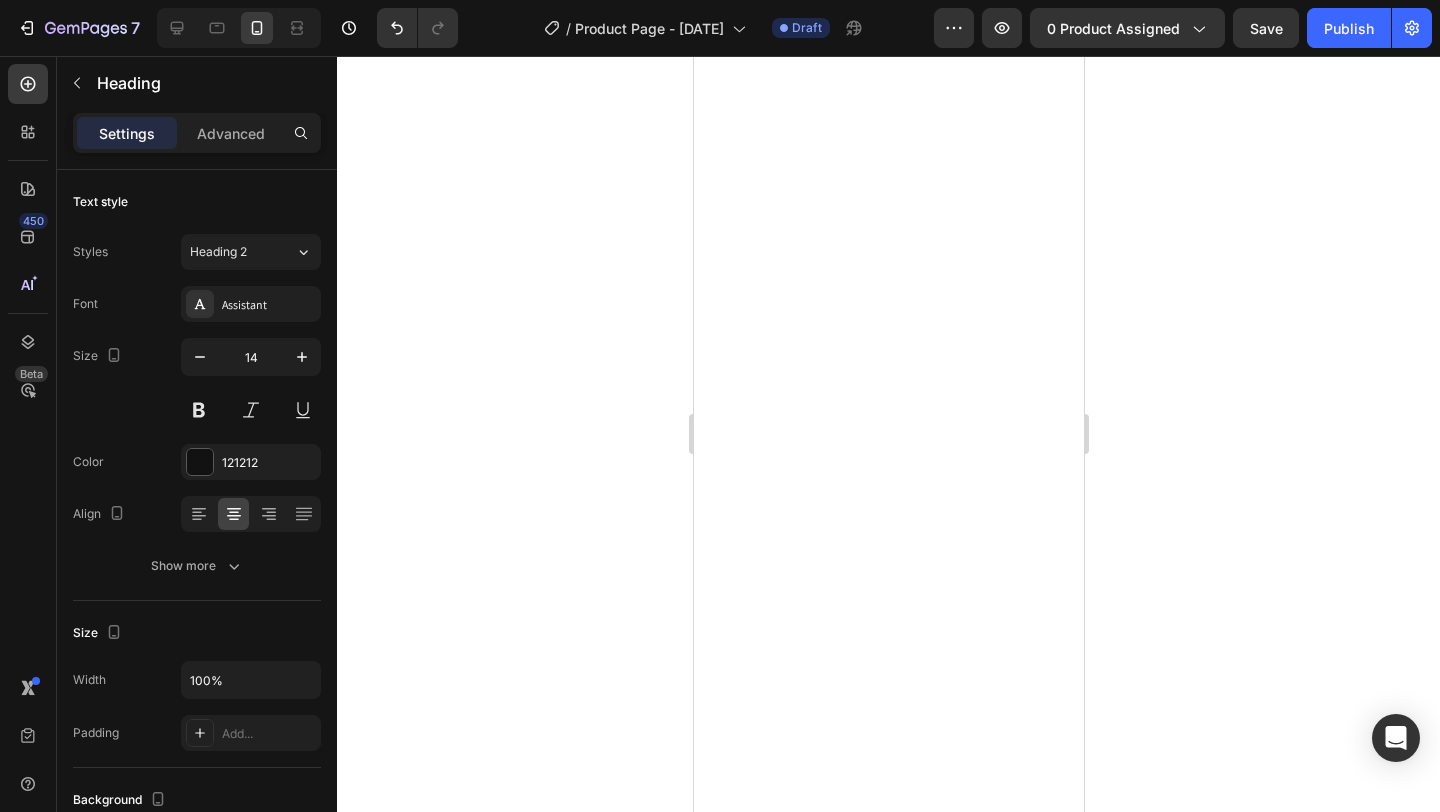click 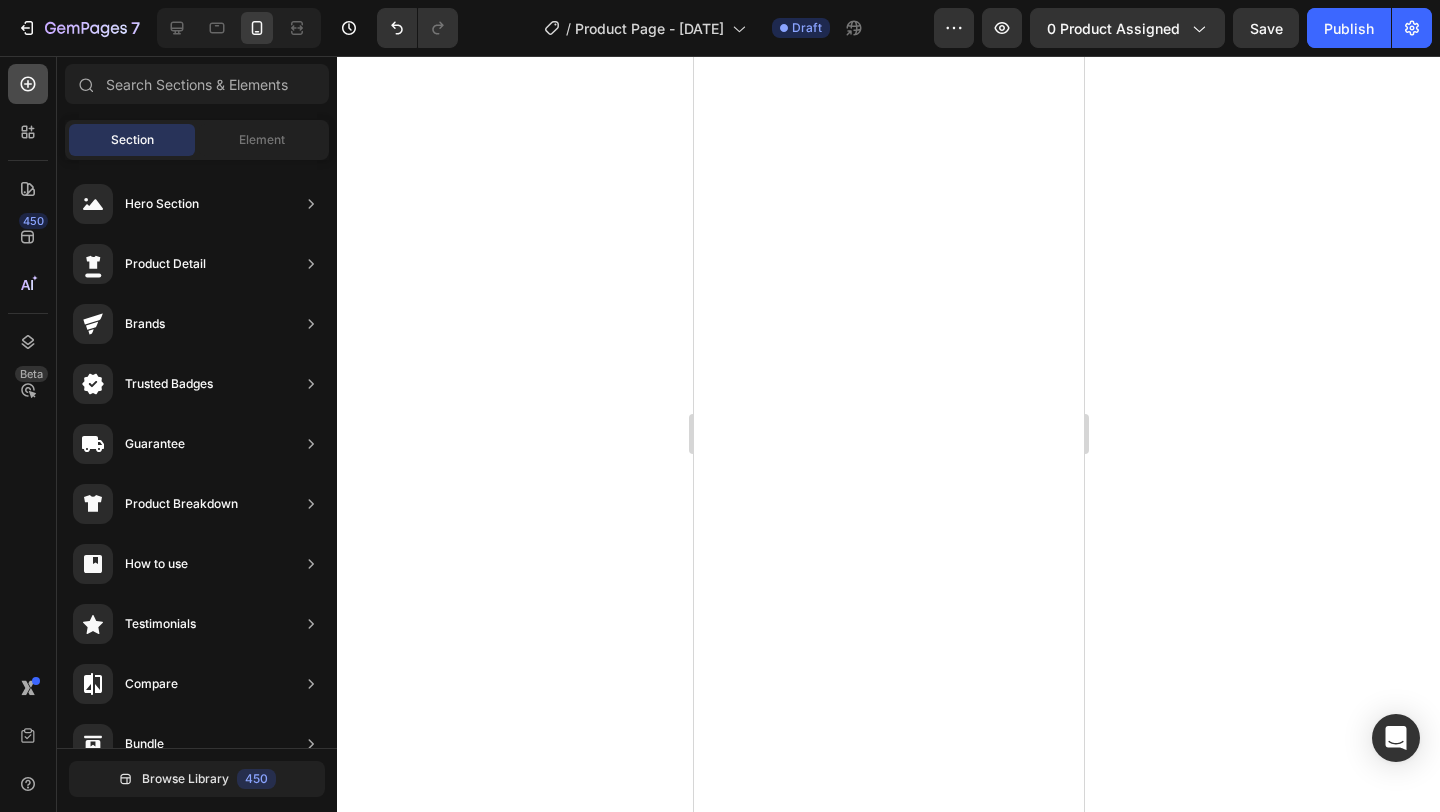 click 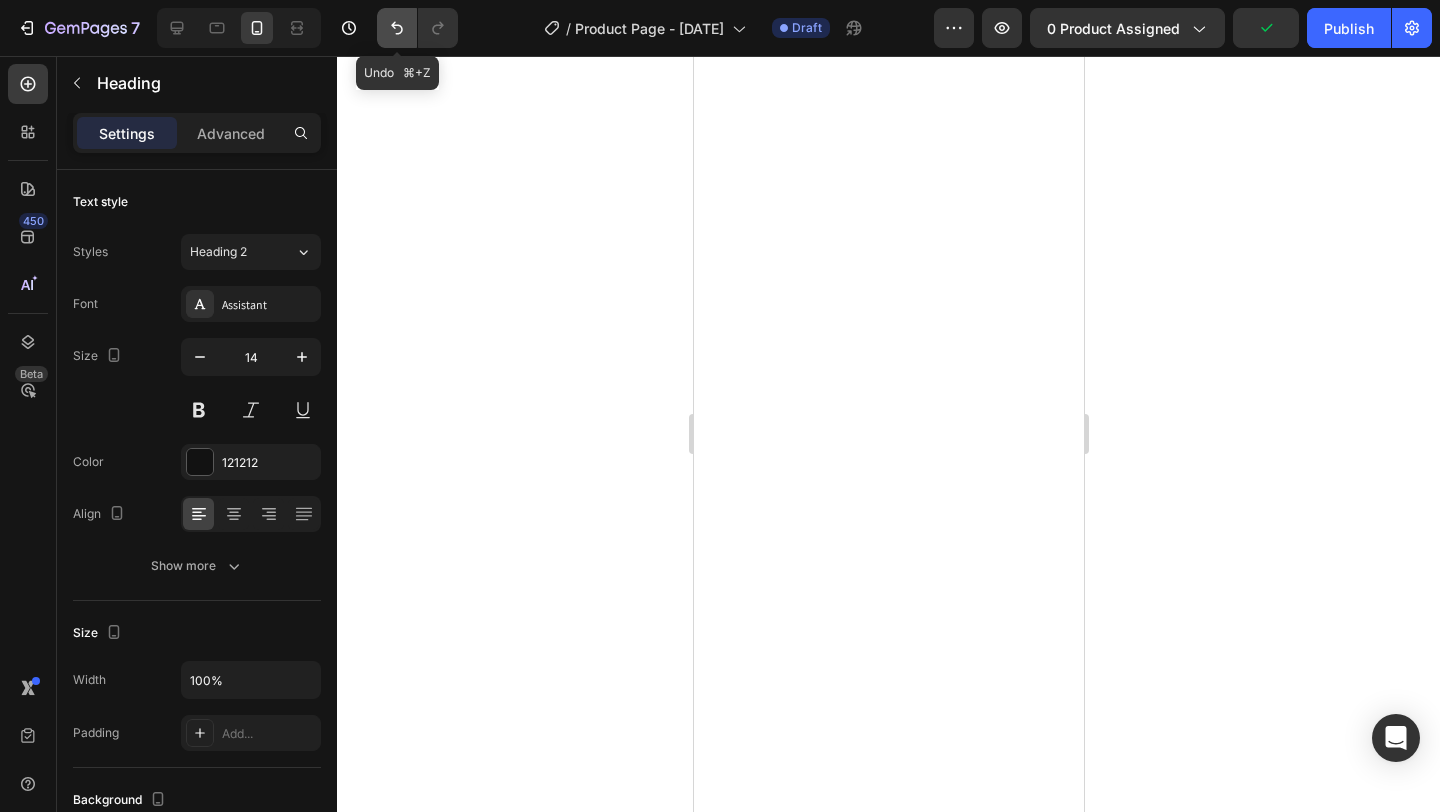 click 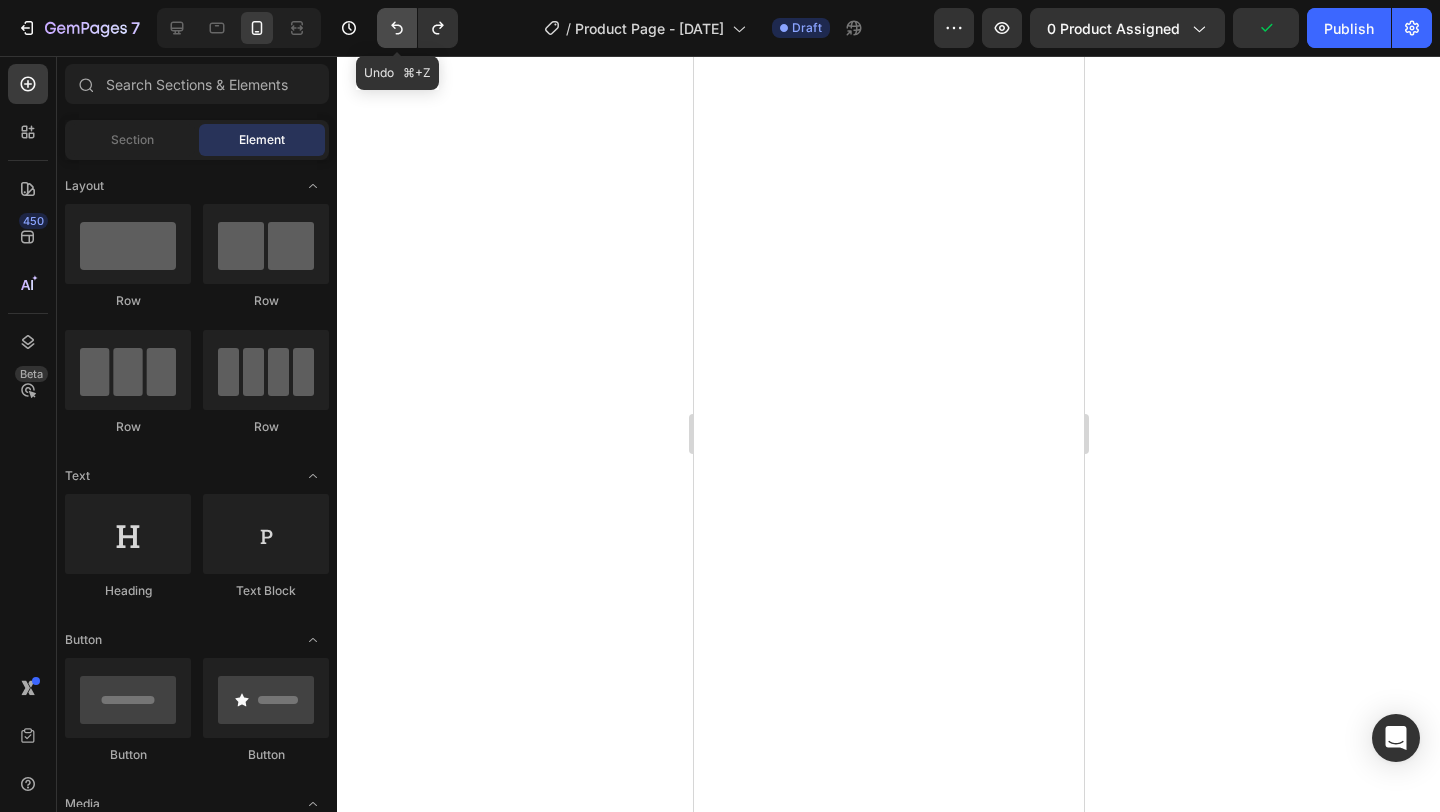 click 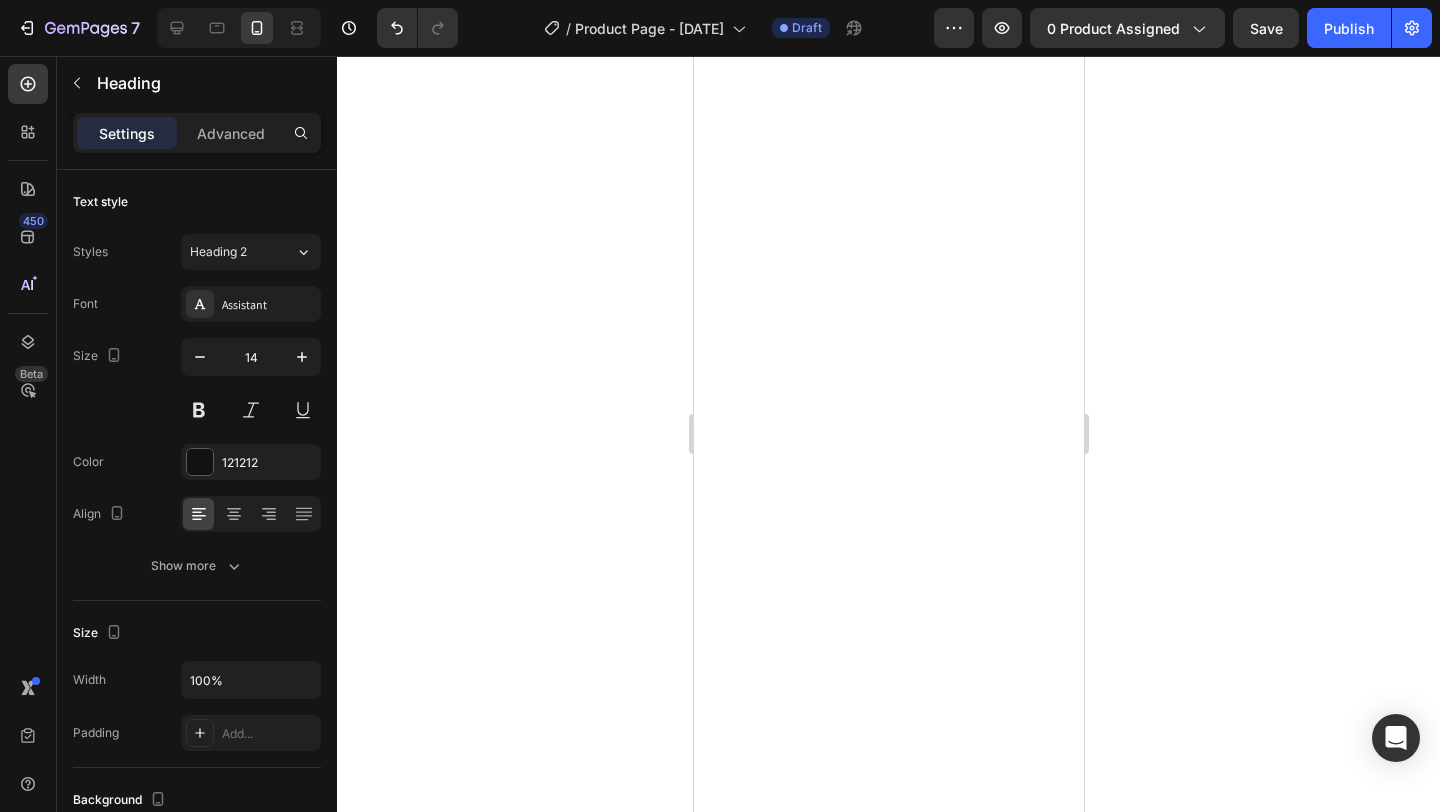 click 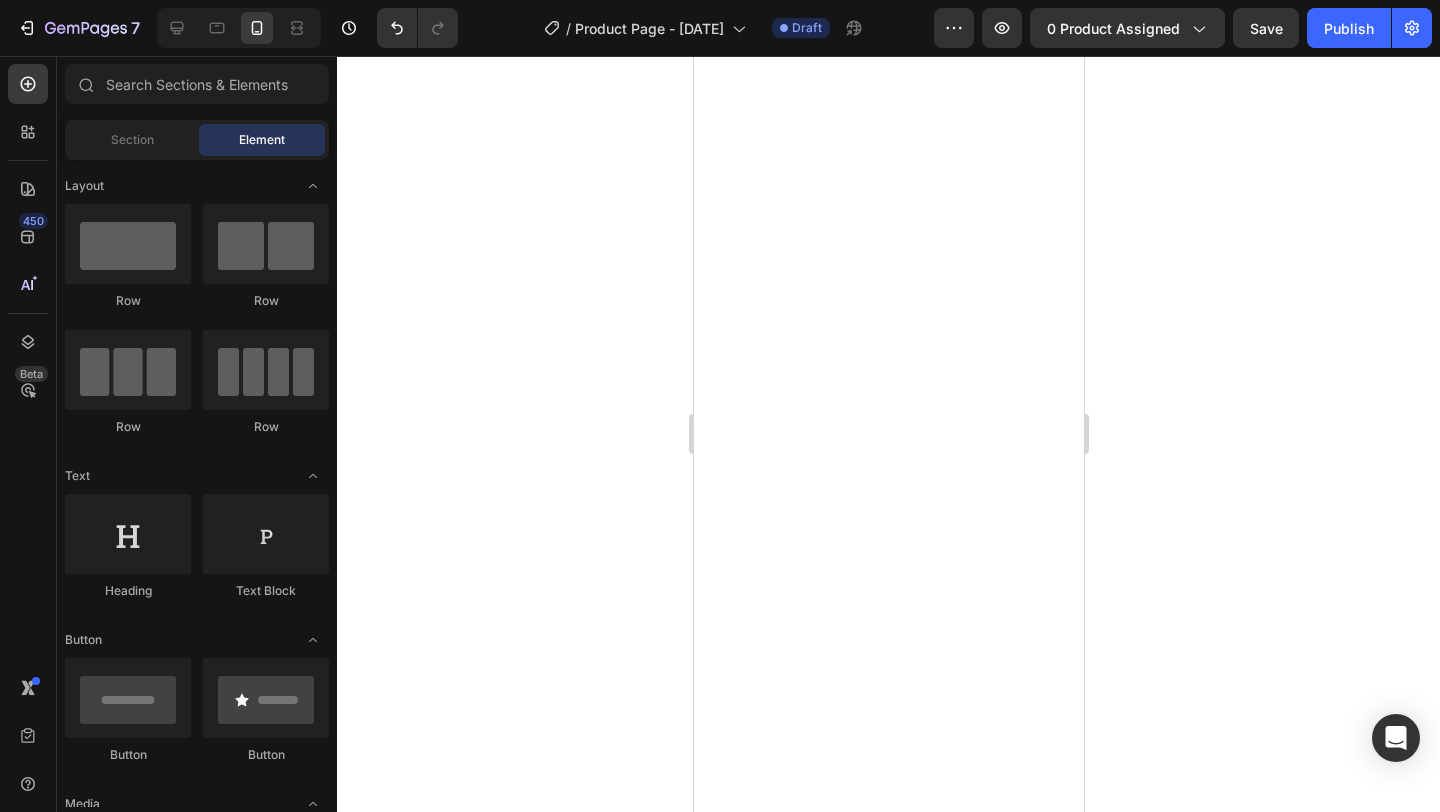 click 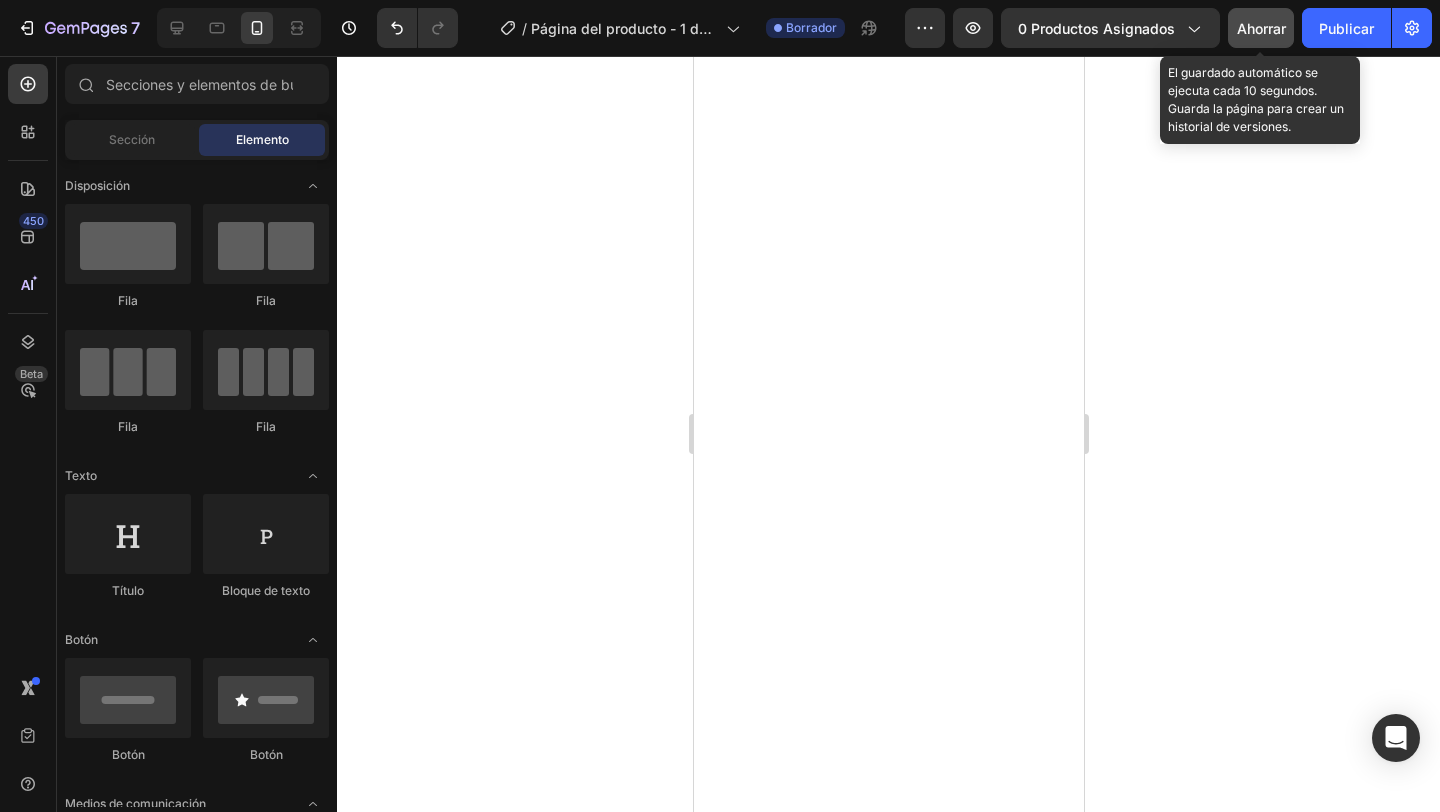 click on "Ahorrar" at bounding box center (1261, 28) 